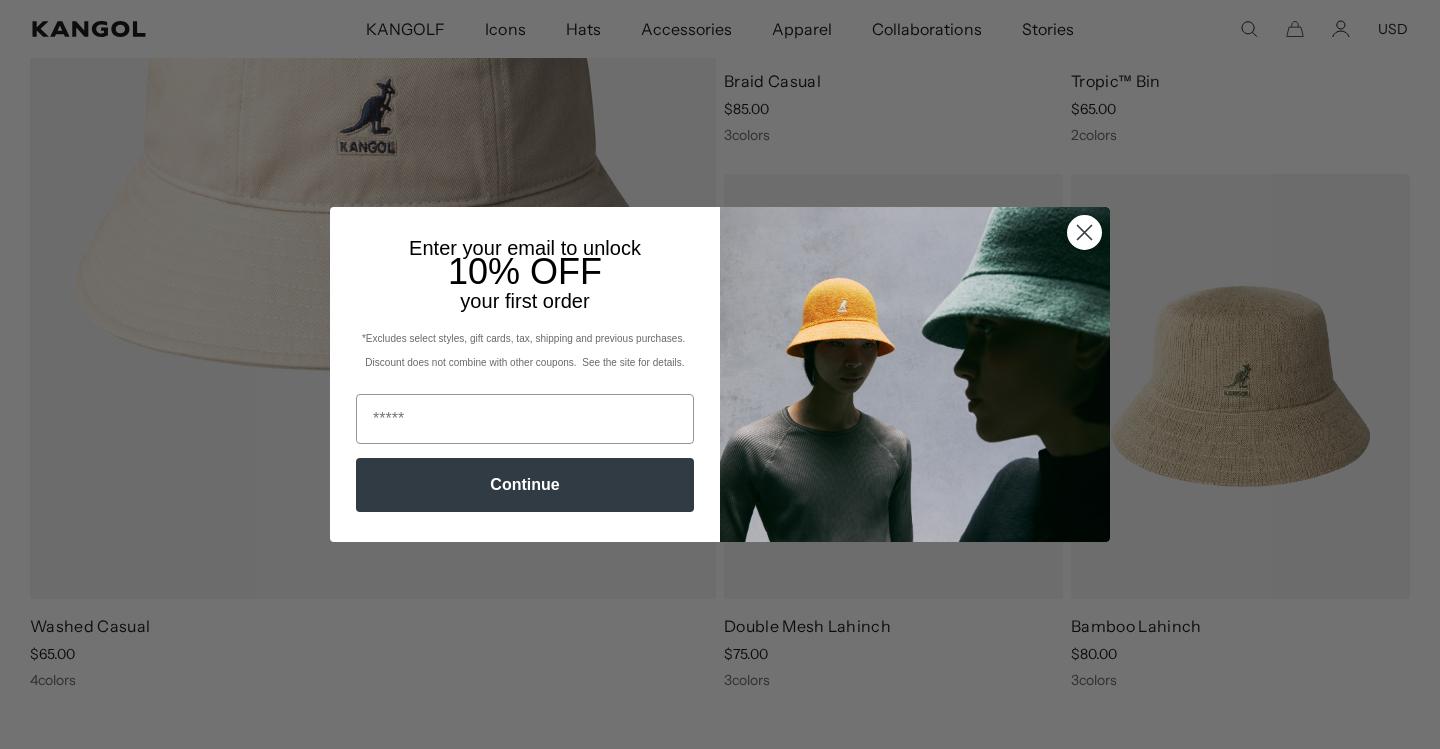 scroll, scrollTop: 1713, scrollLeft: 0, axis: vertical 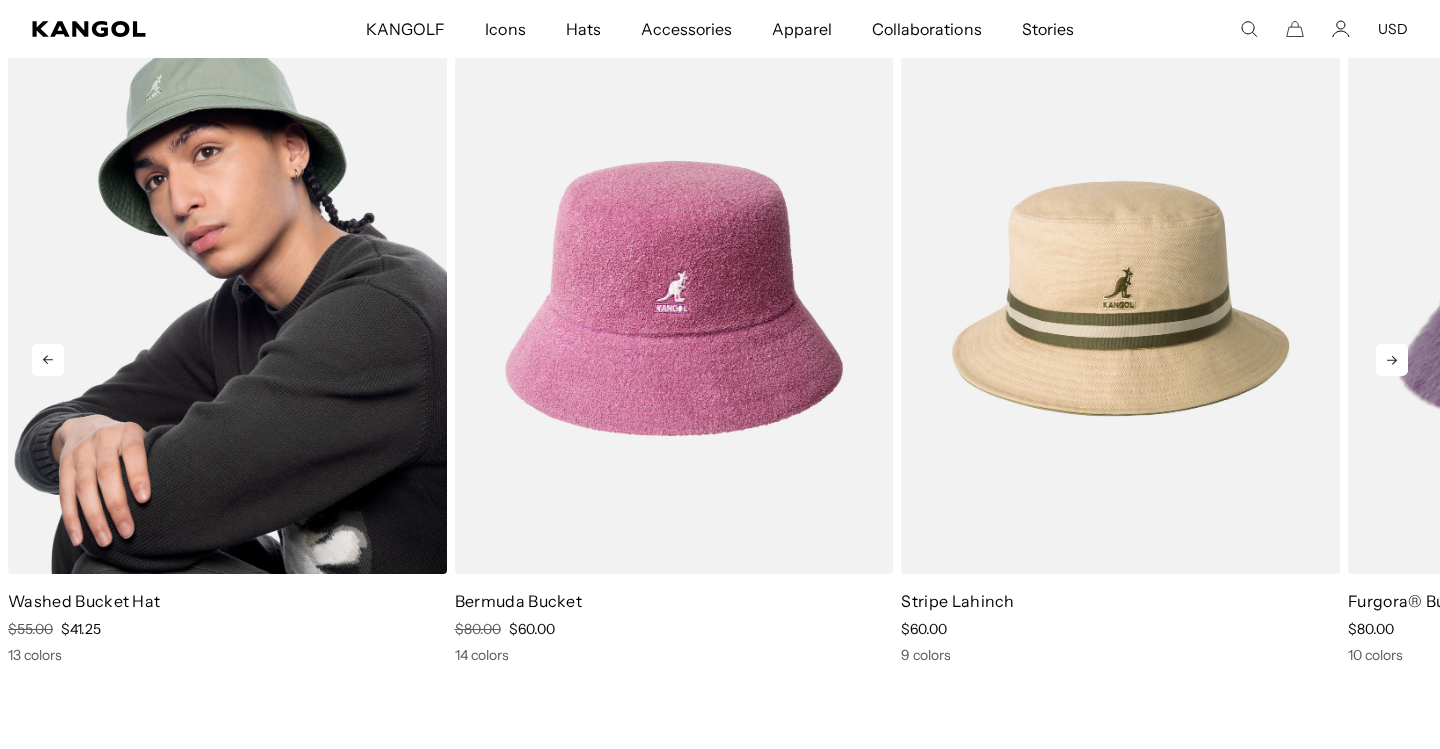 click at bounding box center (227, 298) 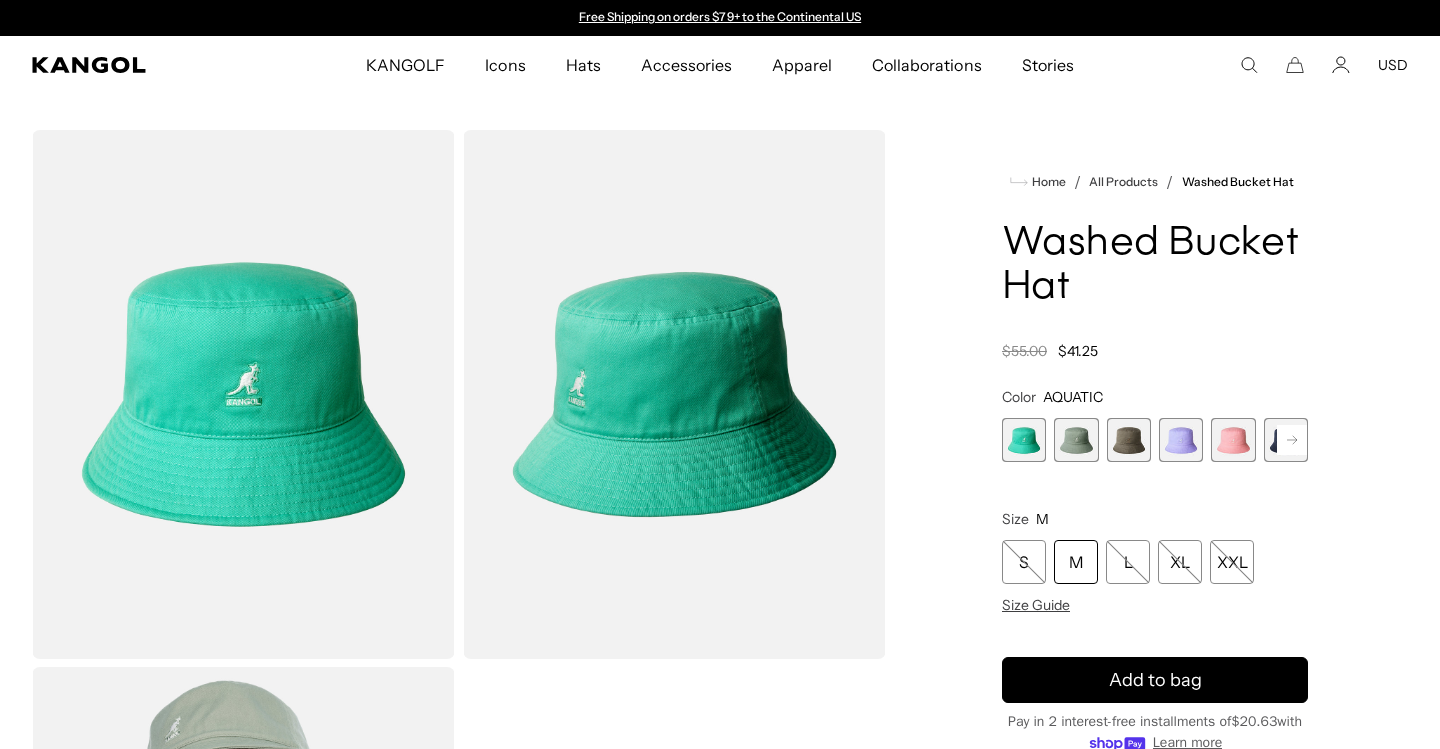 scroll, scrollTop: 0, scrollLeft: 0, axis: both 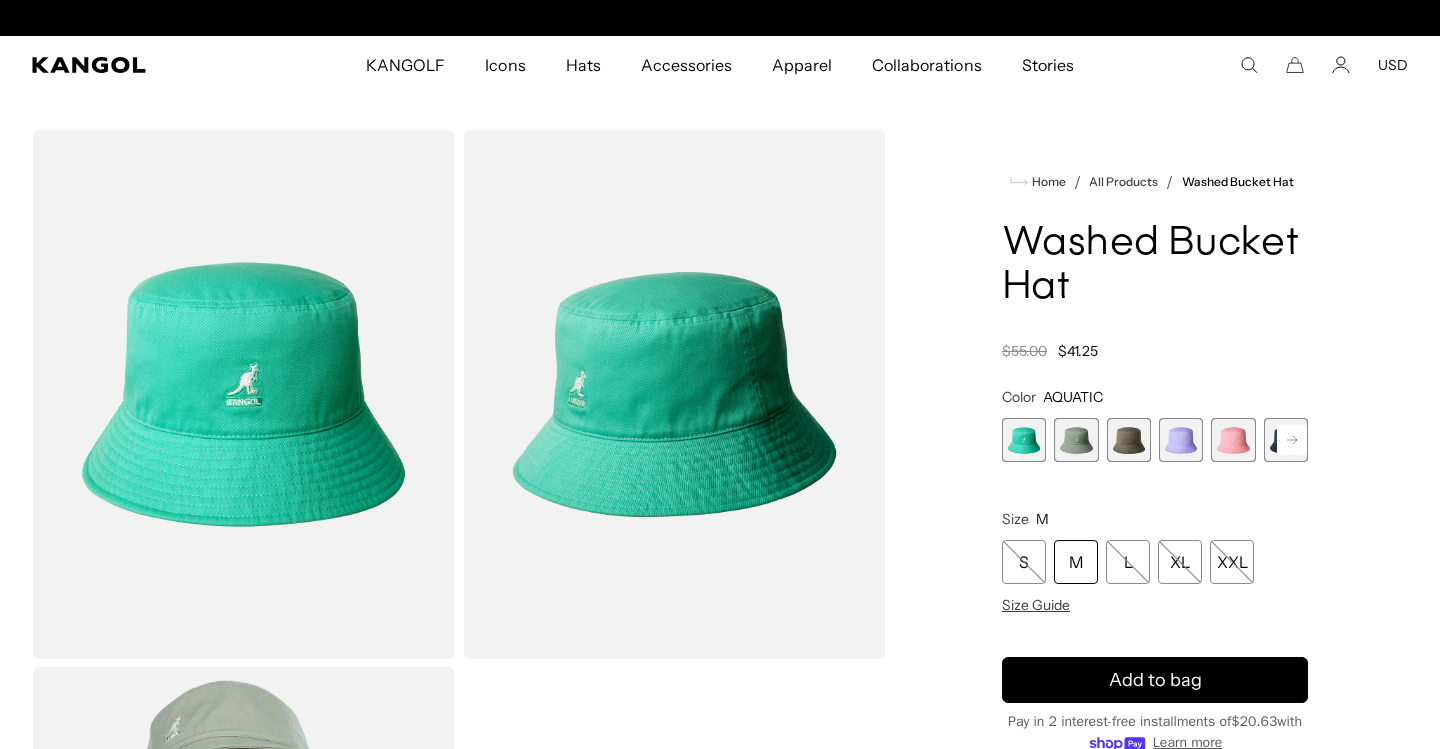click 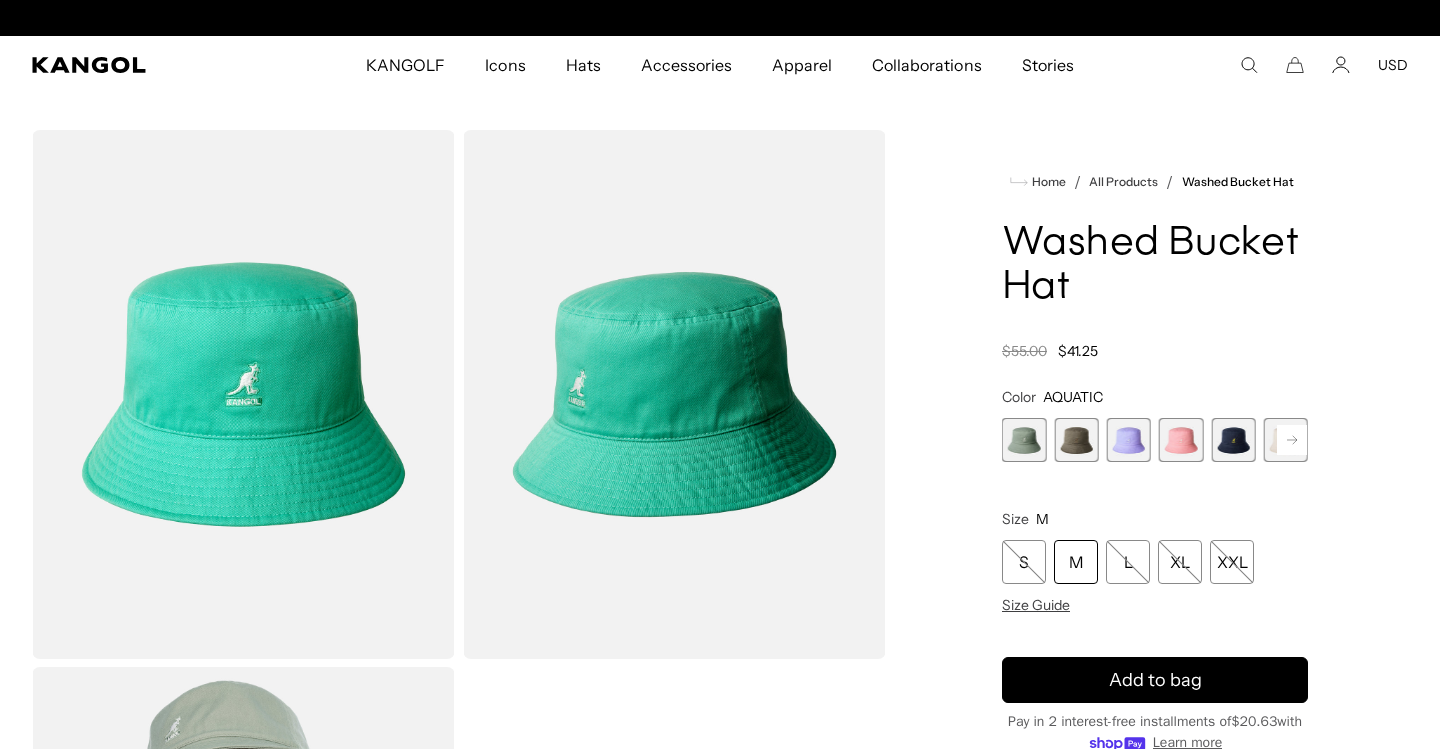 click 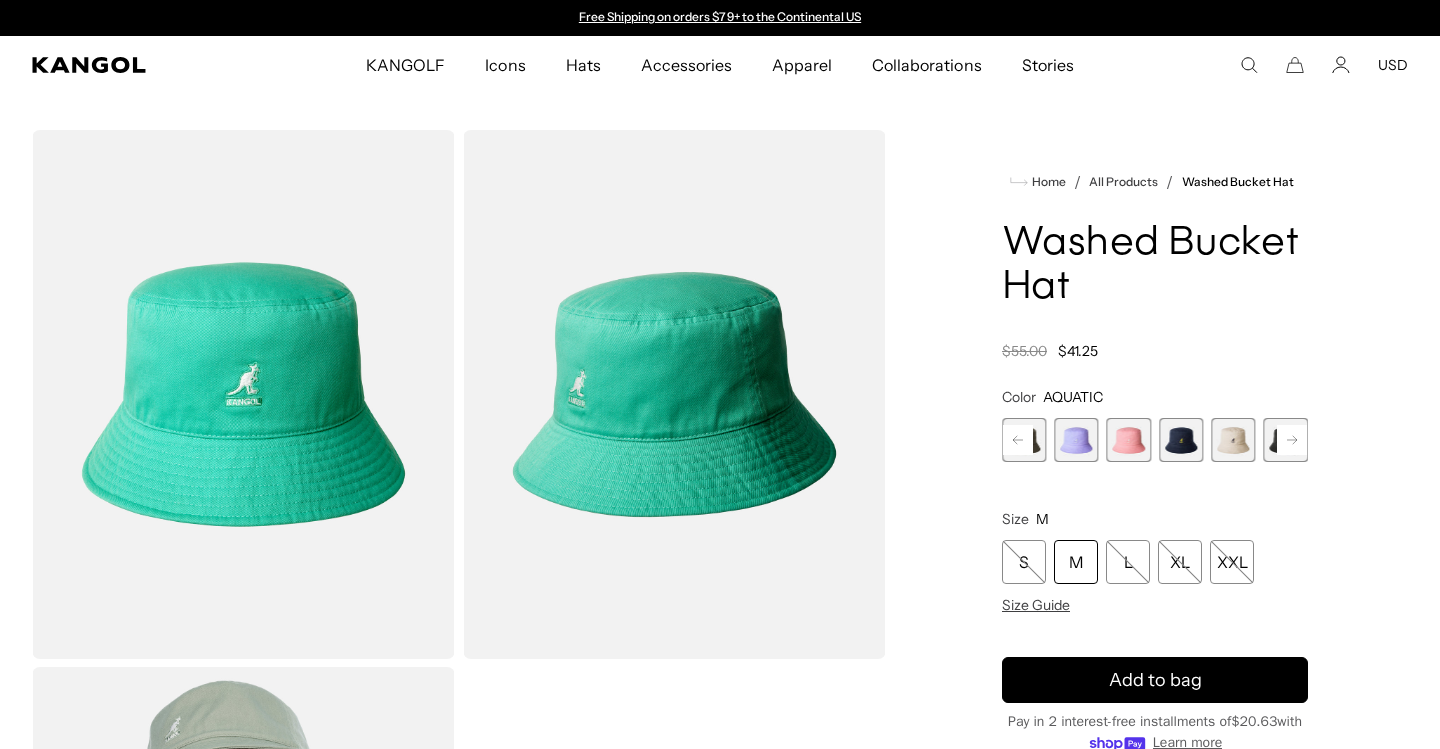 scroll, scrollTop: 0, scrollLeft: 412, axis: horizontal 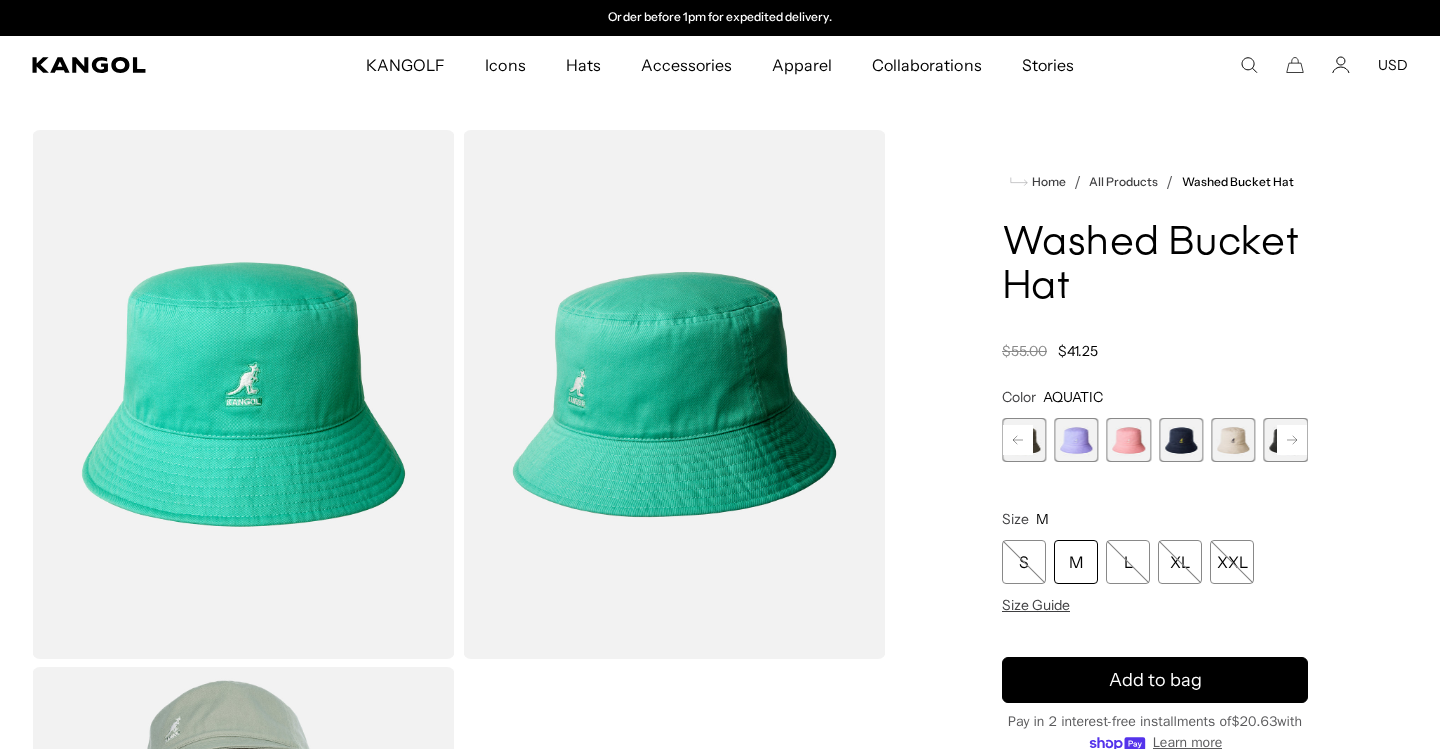 click at bounding box center (1181, 440) 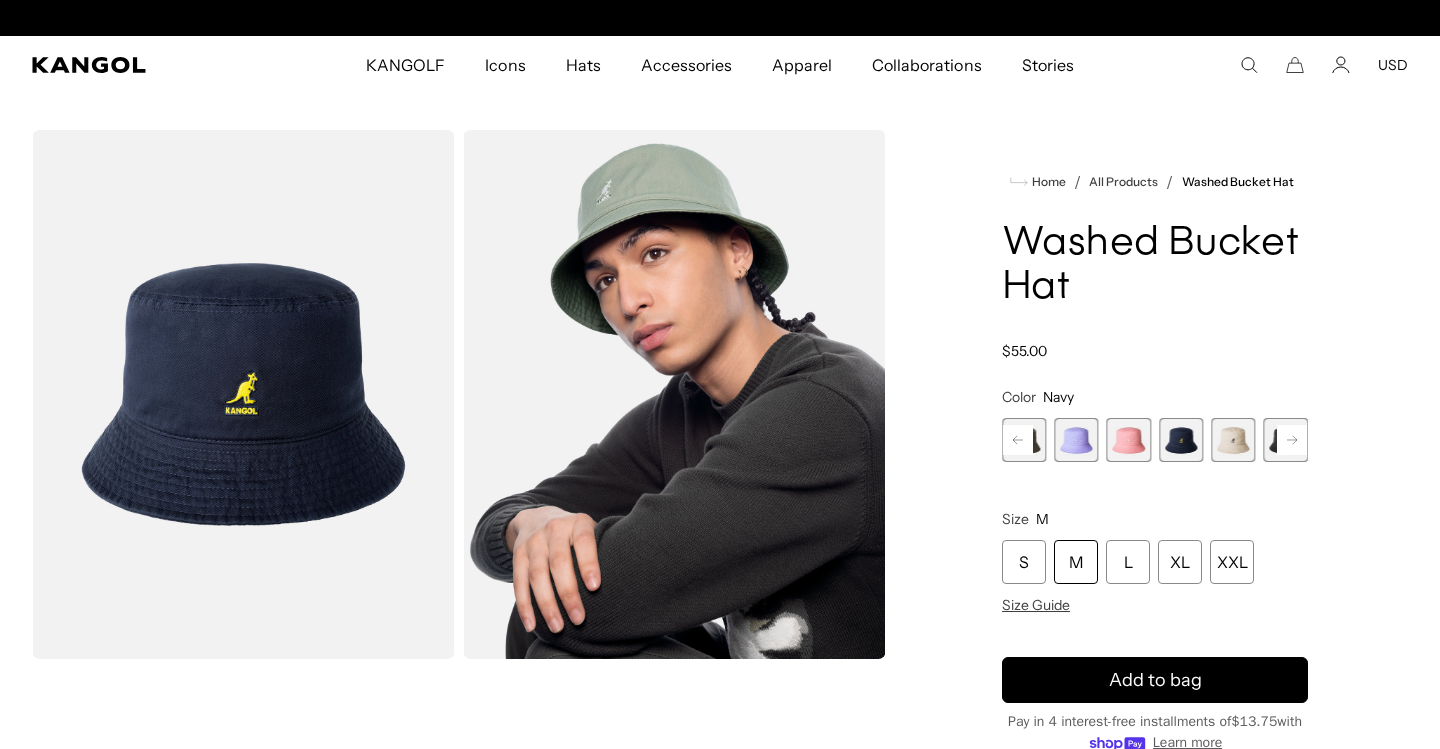 scroll, scrollTop: 0, scrollLeft: 412, axis: horizontal 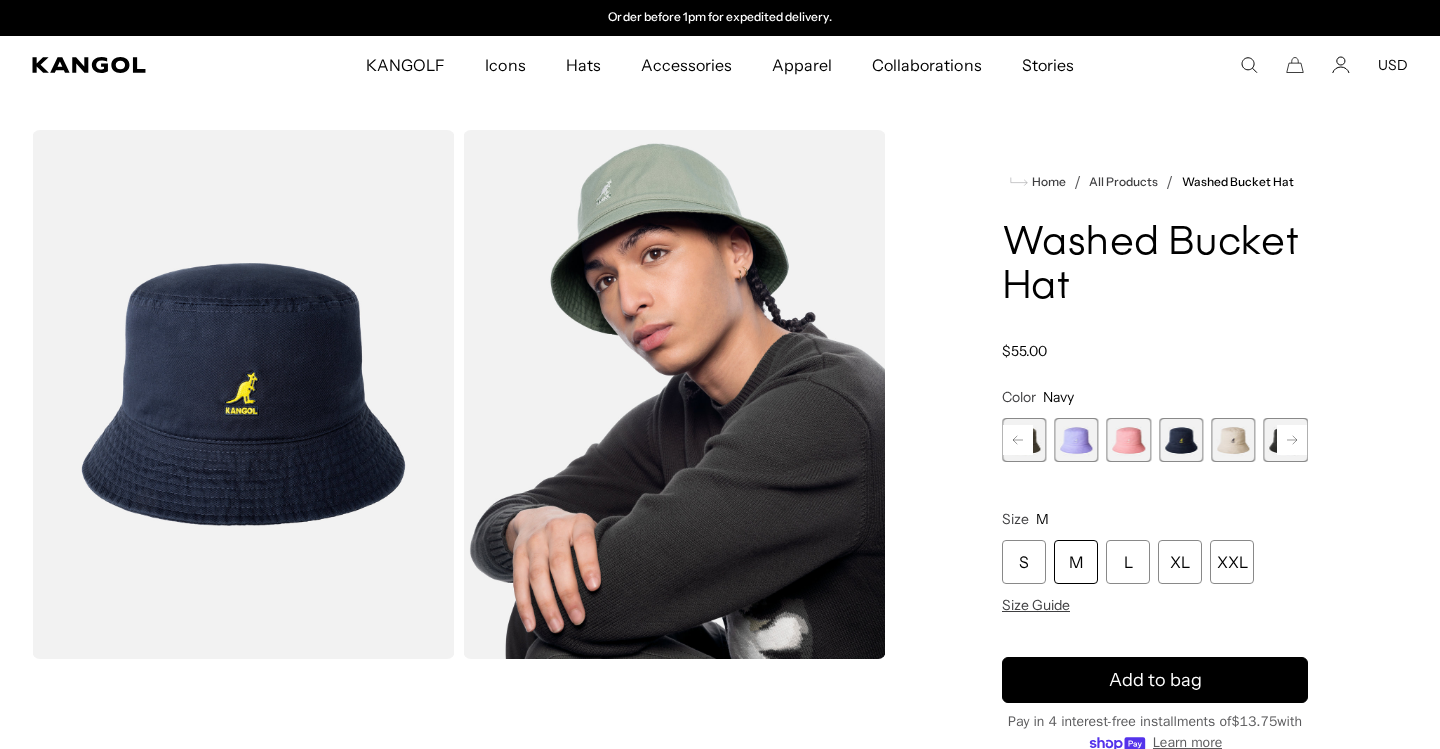 click at bounding box center [1129, 440] 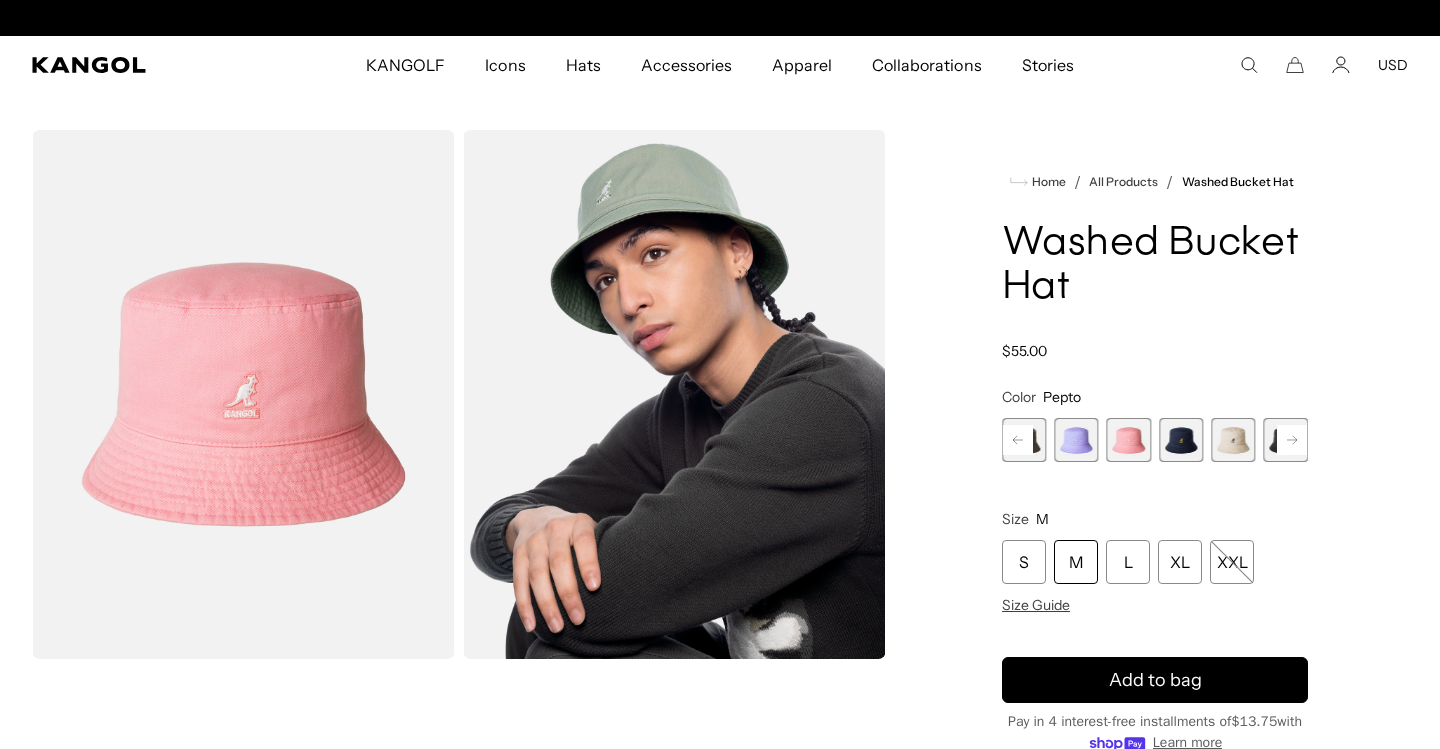 scroll, scrollTop: 0, scrollLeft: 0, axis: both 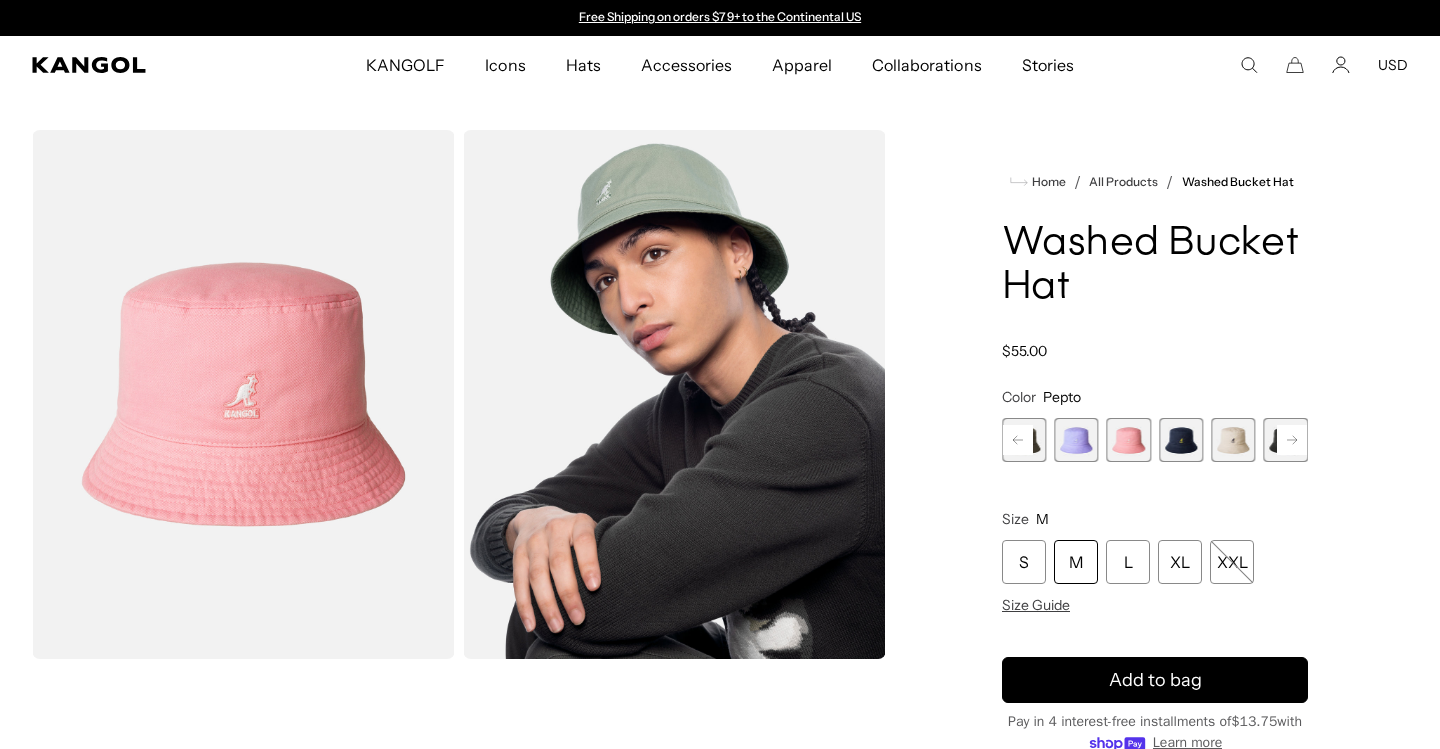 click 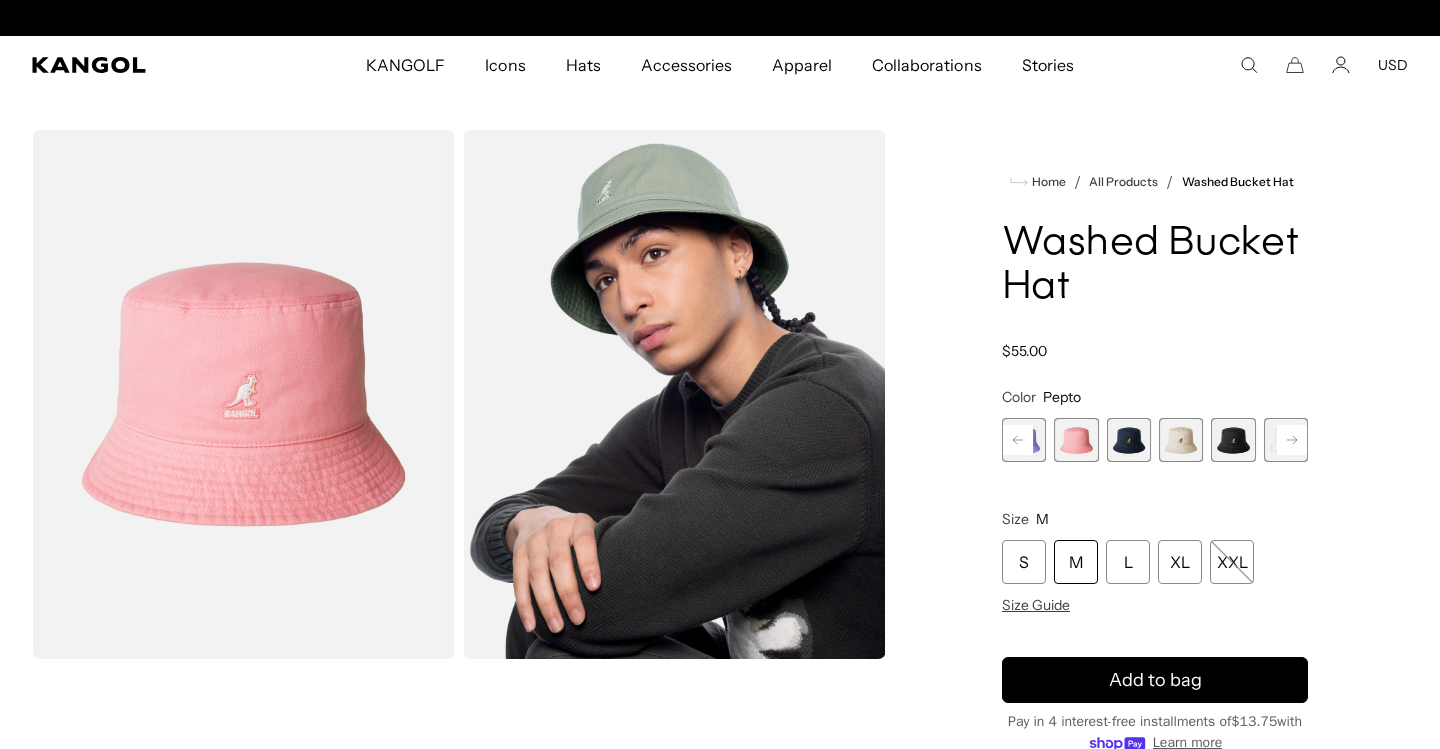 scroll, scrollTop: 0, scrollLeft: 0, axis: both 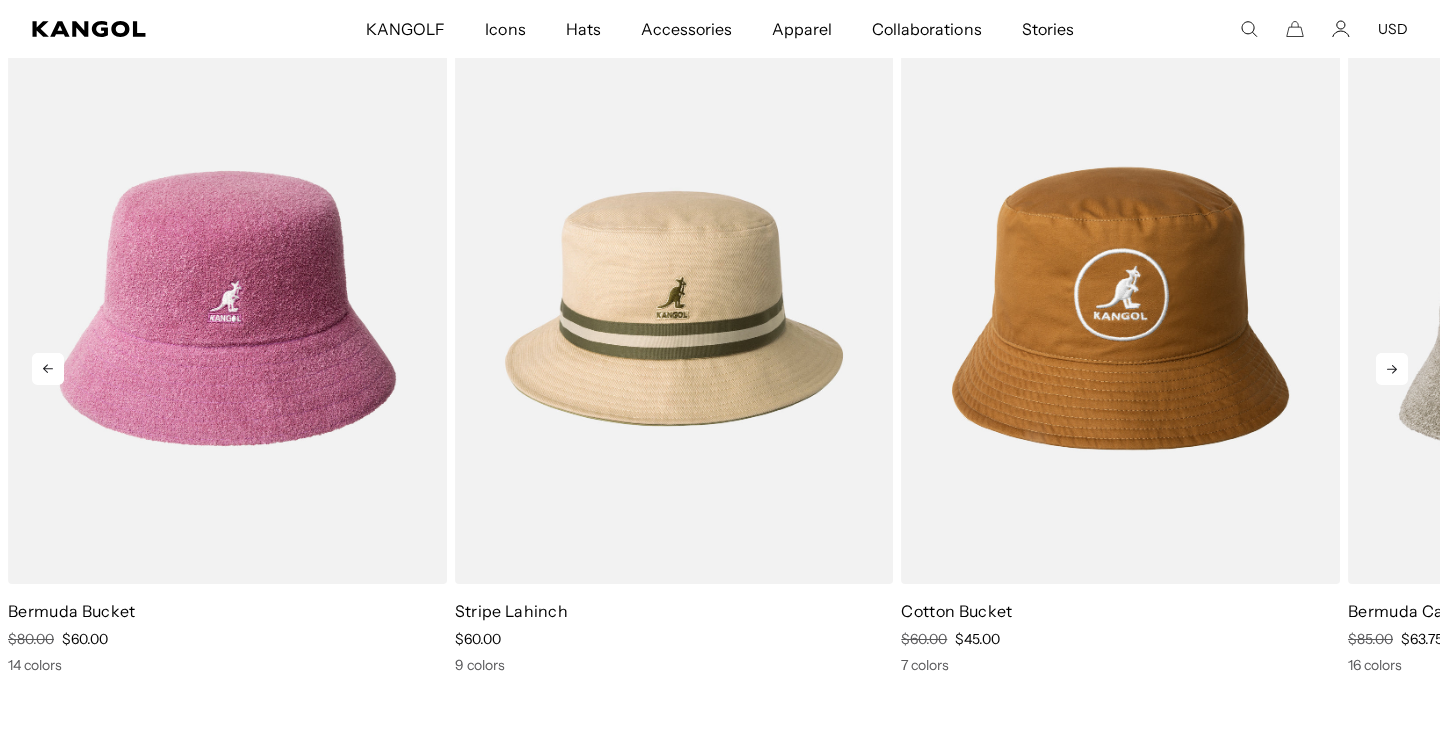 click 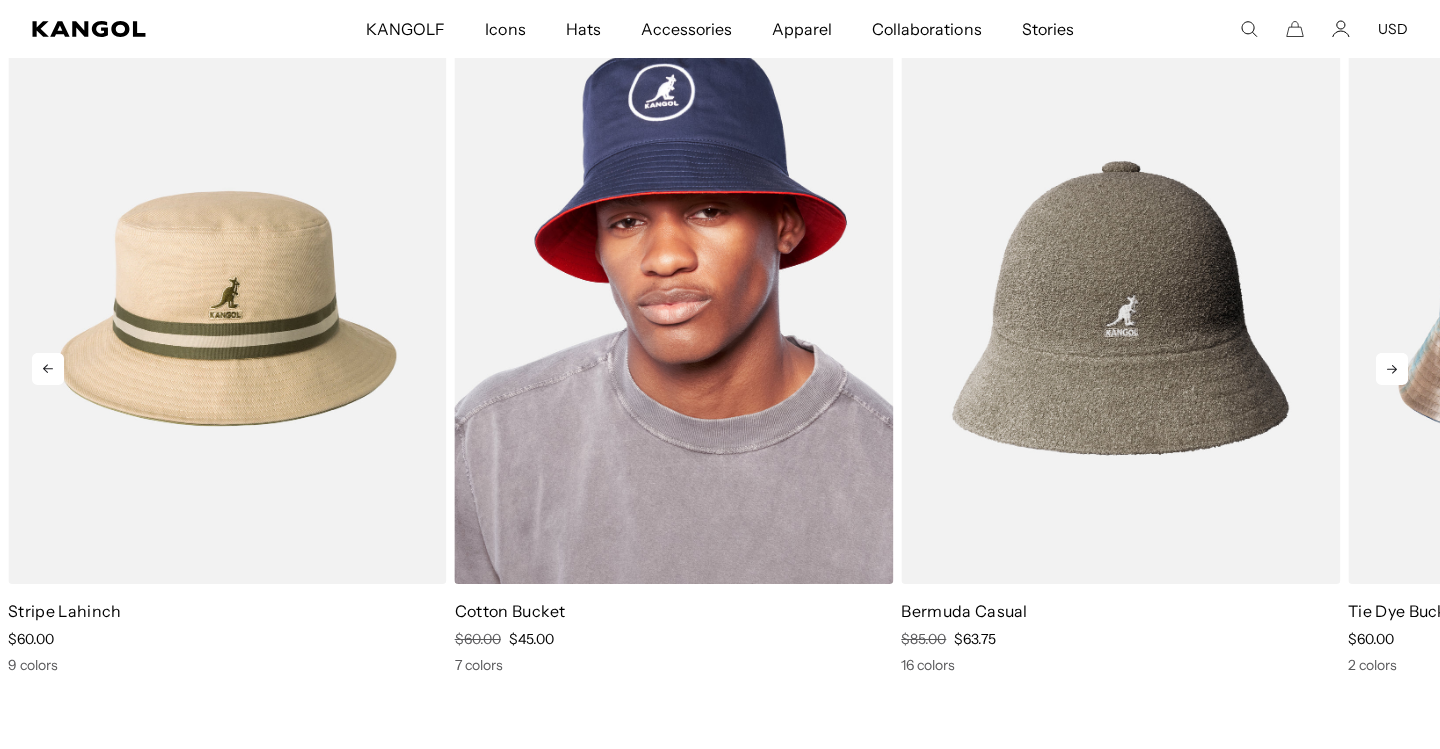 scroll, scrollTop: 0, scrollLeft: 412, axis: horizontal 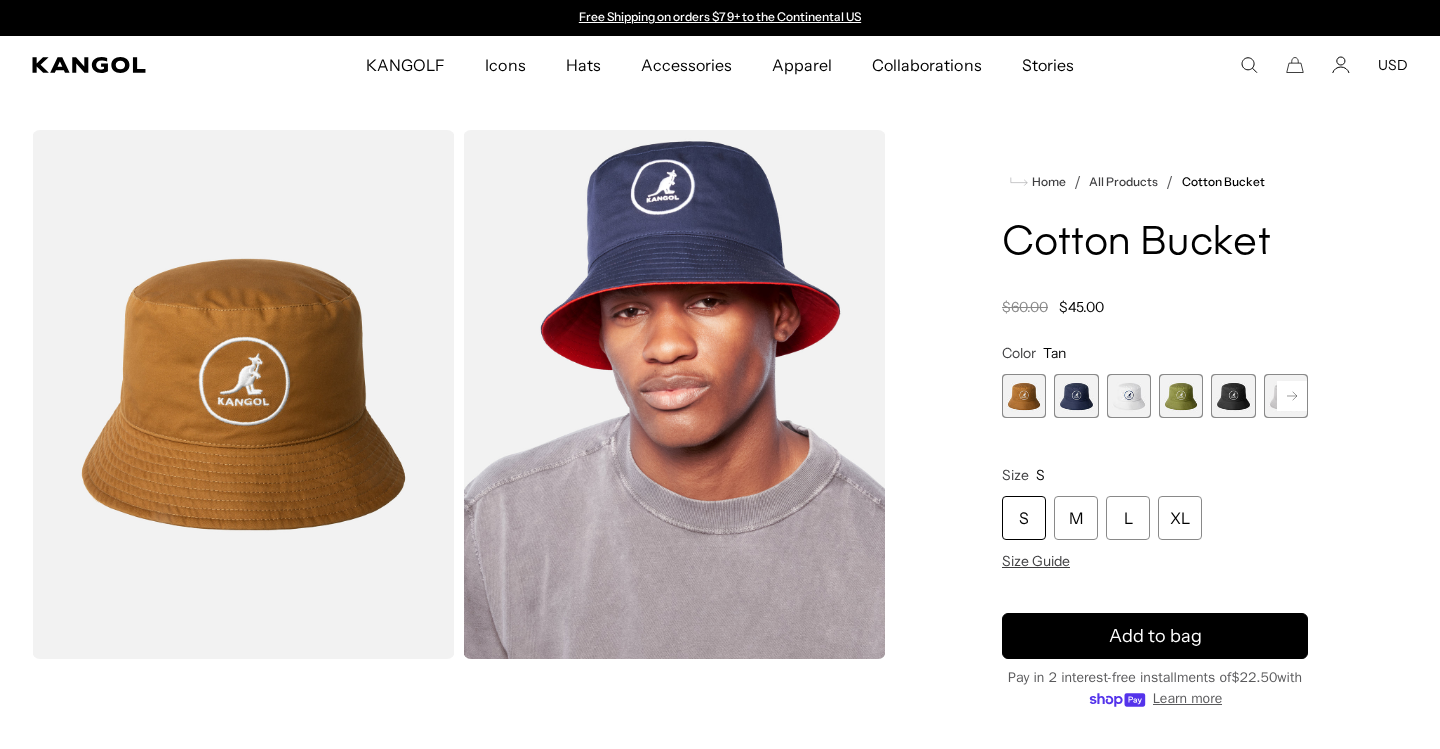 click at bounding box center (1181, 396) 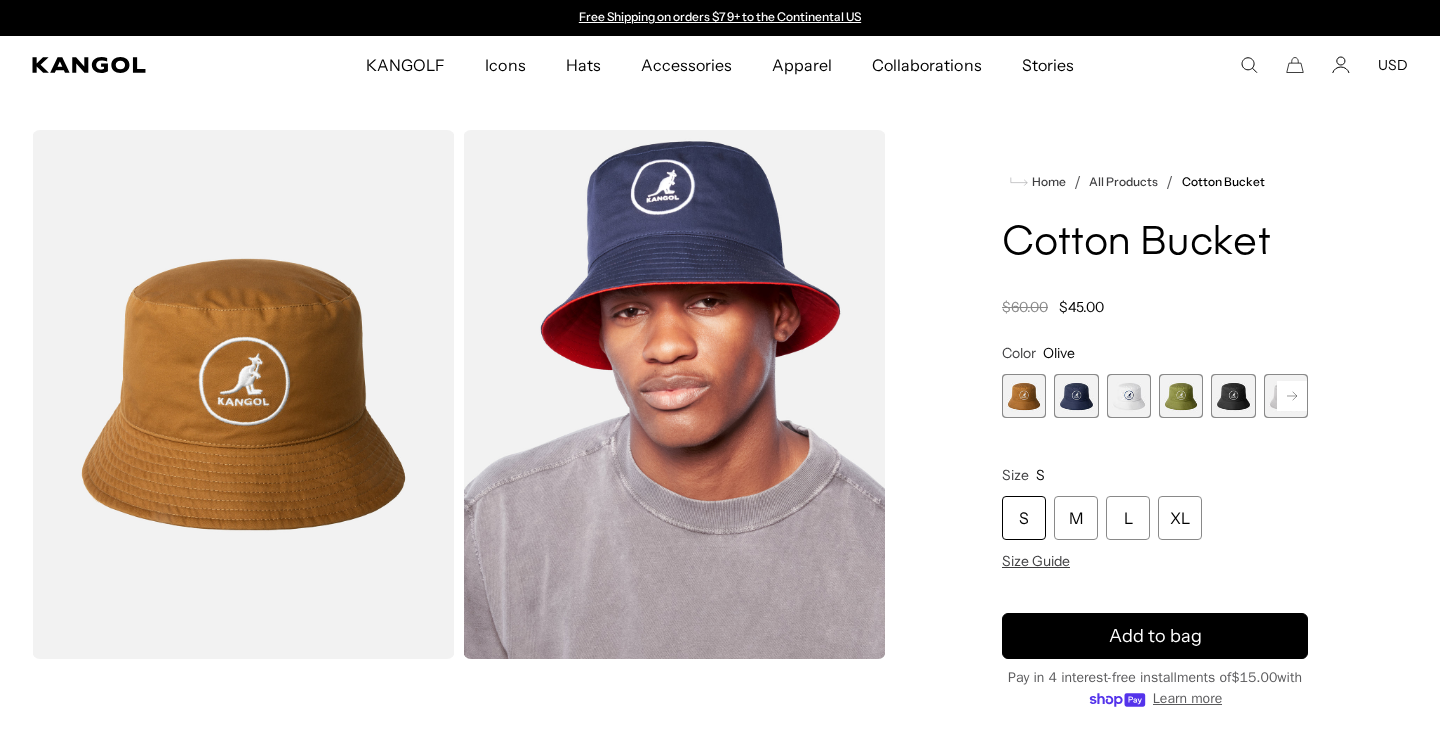 click at bounding box center [1233, 396] 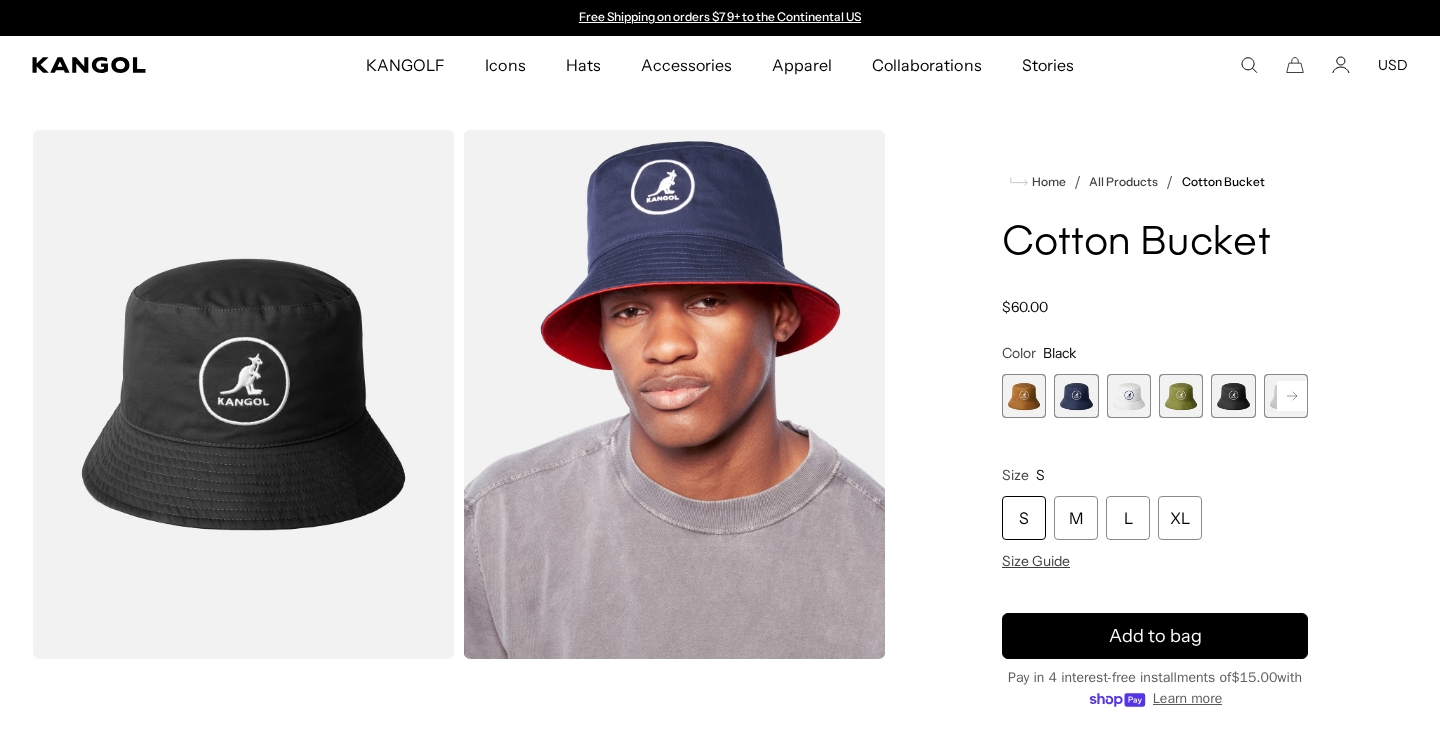scroll, scrollTop: 265, scrollLeft: 0, axis: vertical 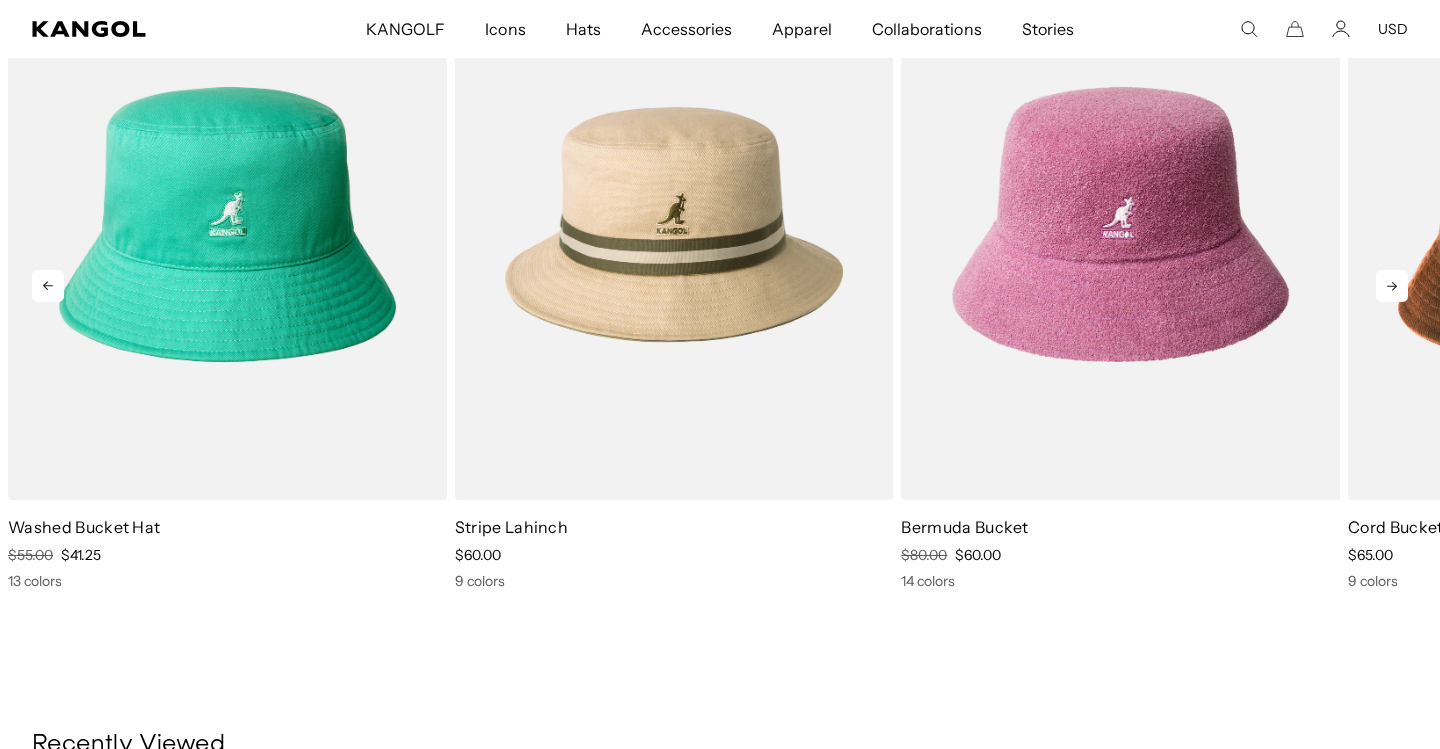 click 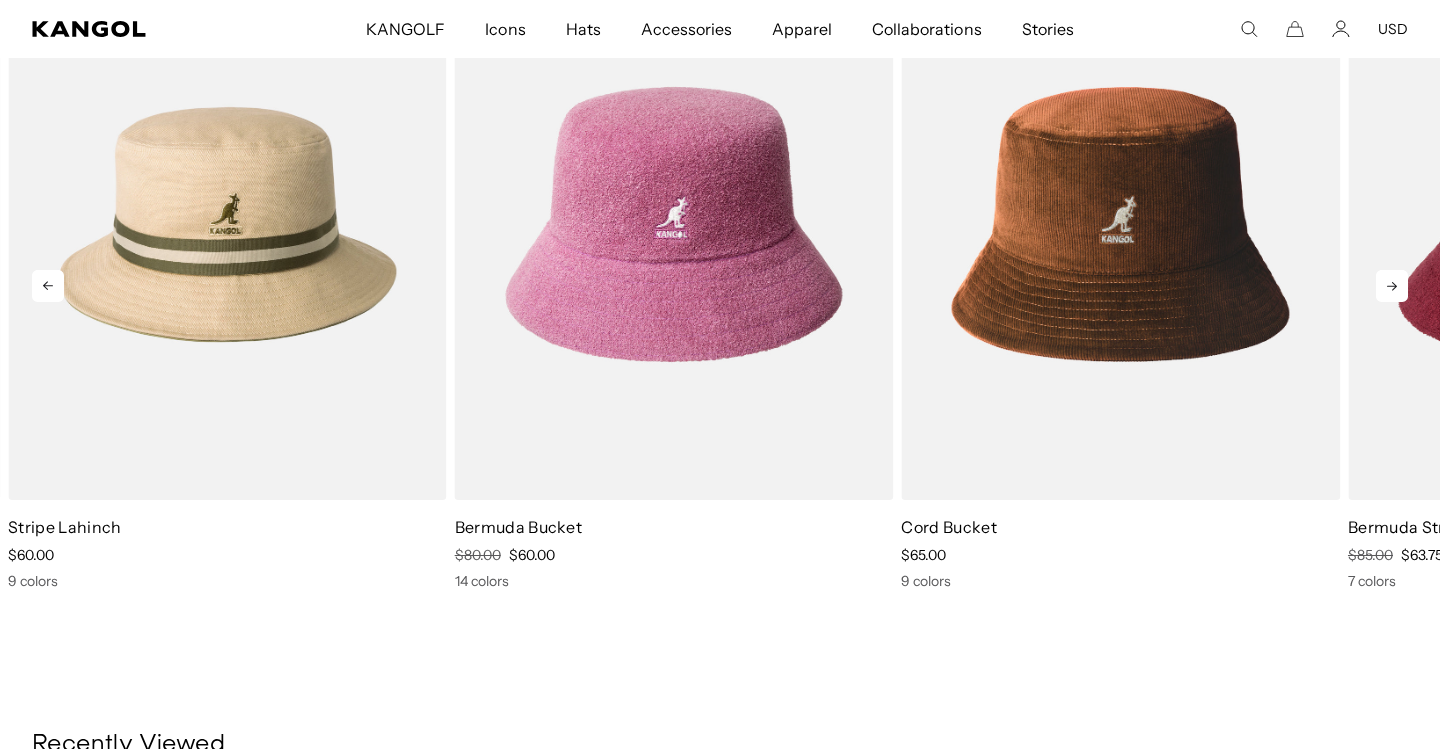 click 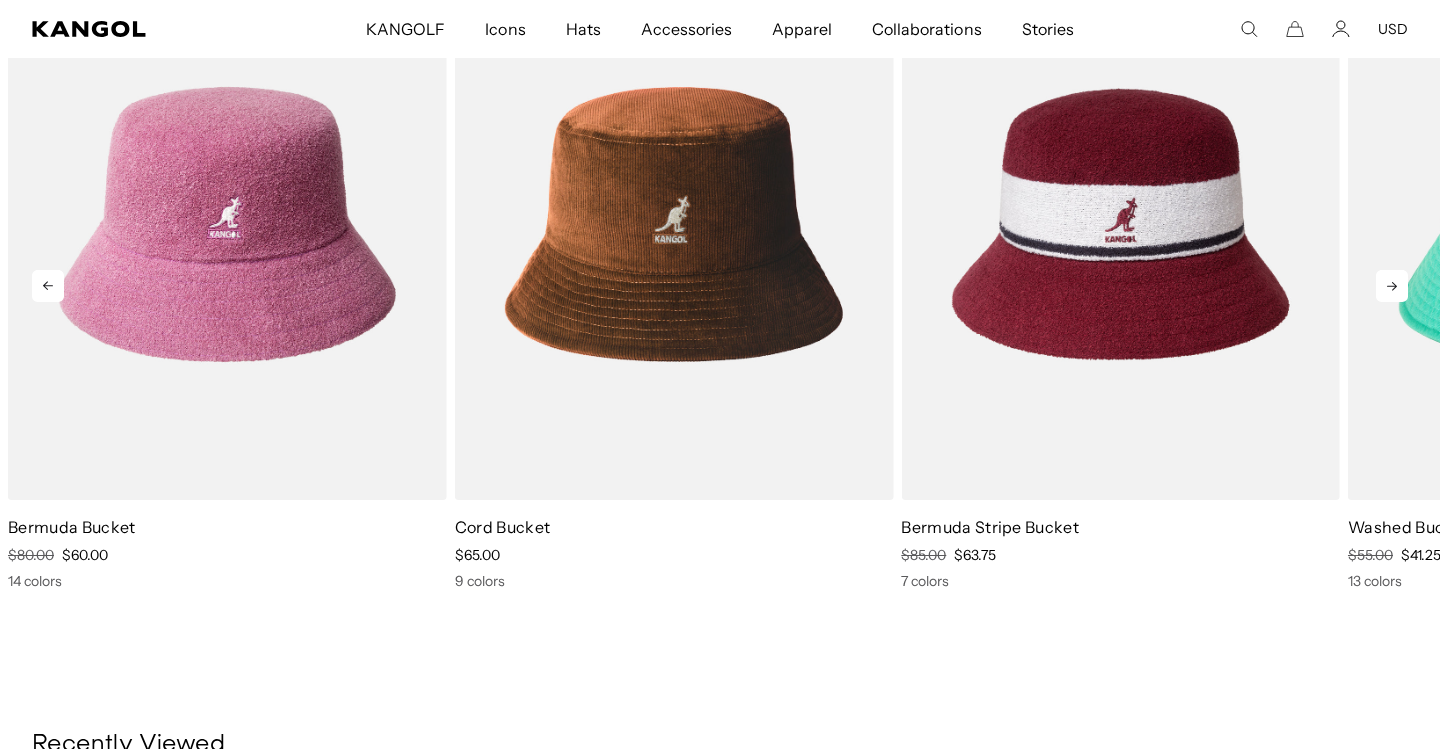 click 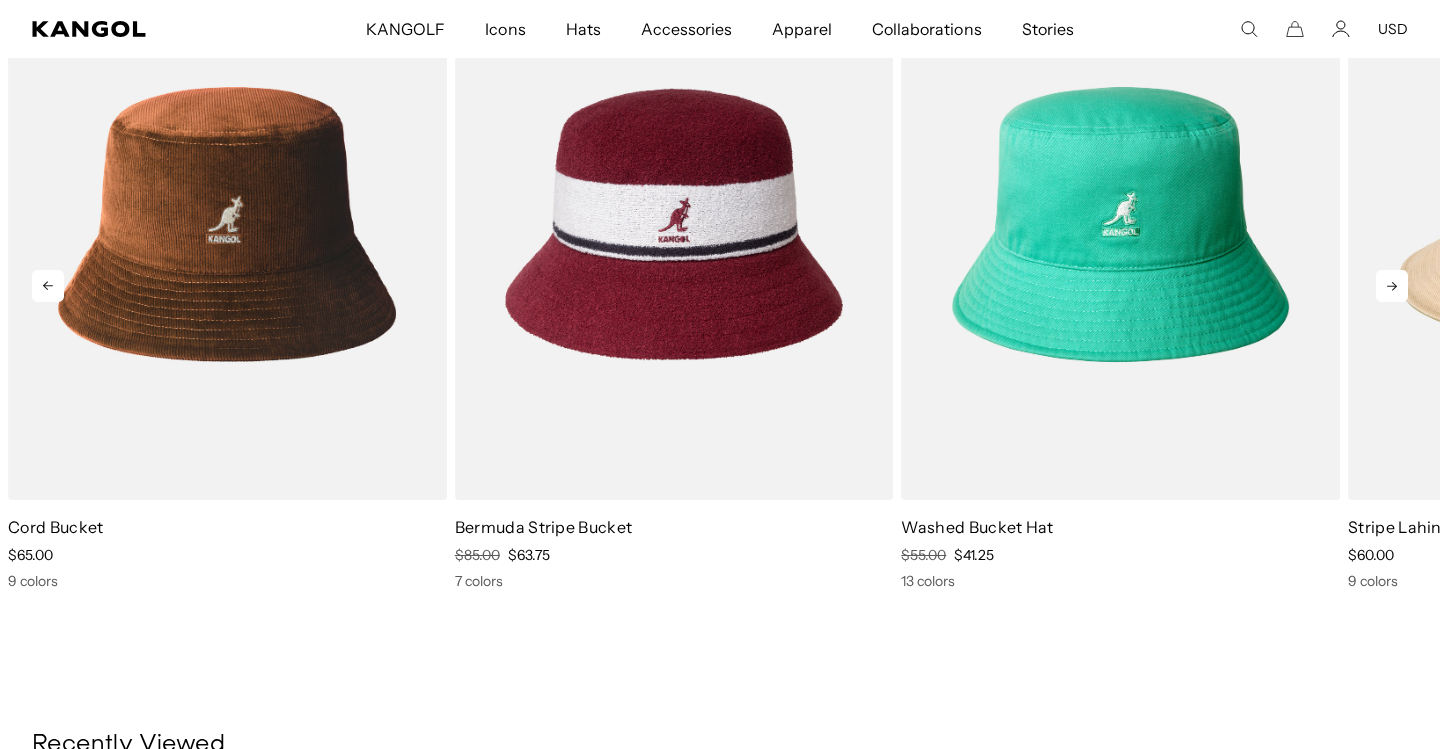 scroll, scrollTop: 0, scrollLeft: 412, axis: horizontal 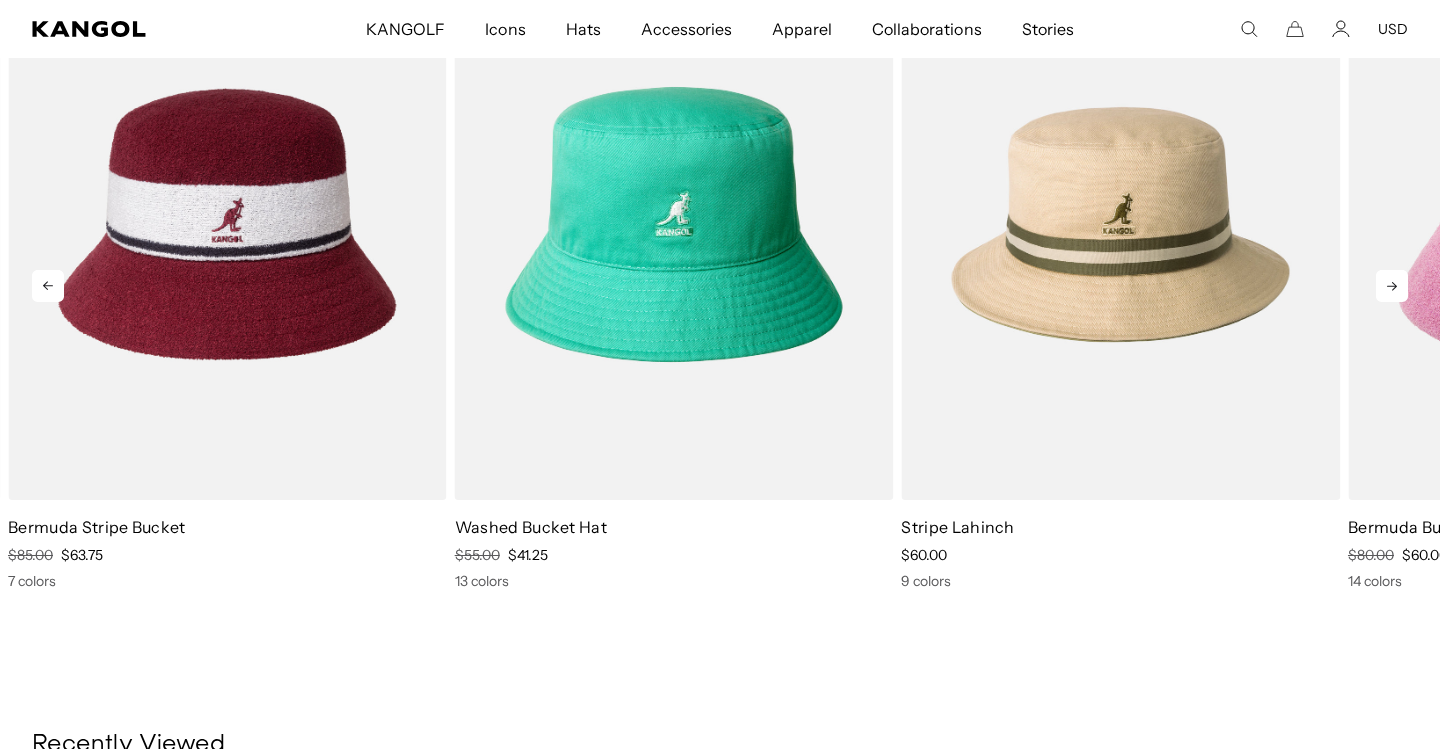 click 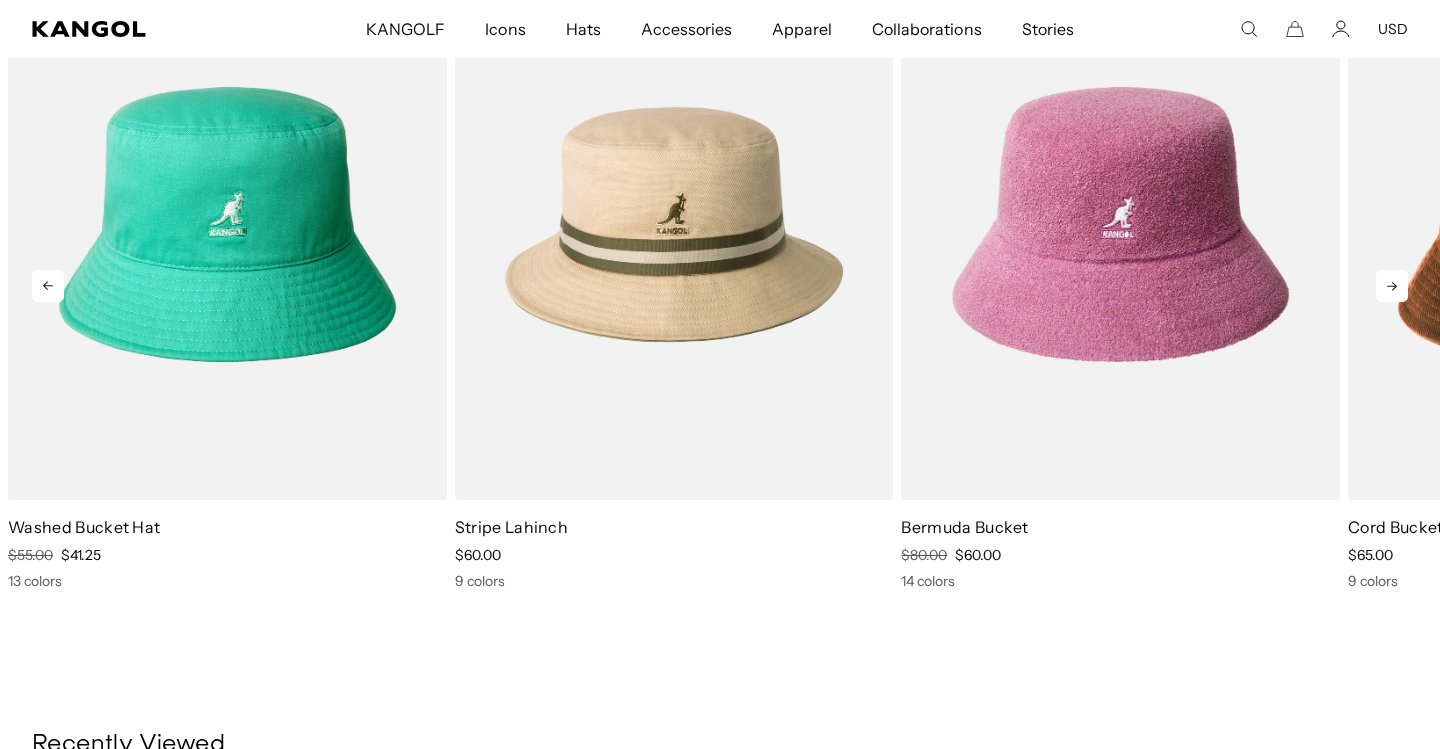 click 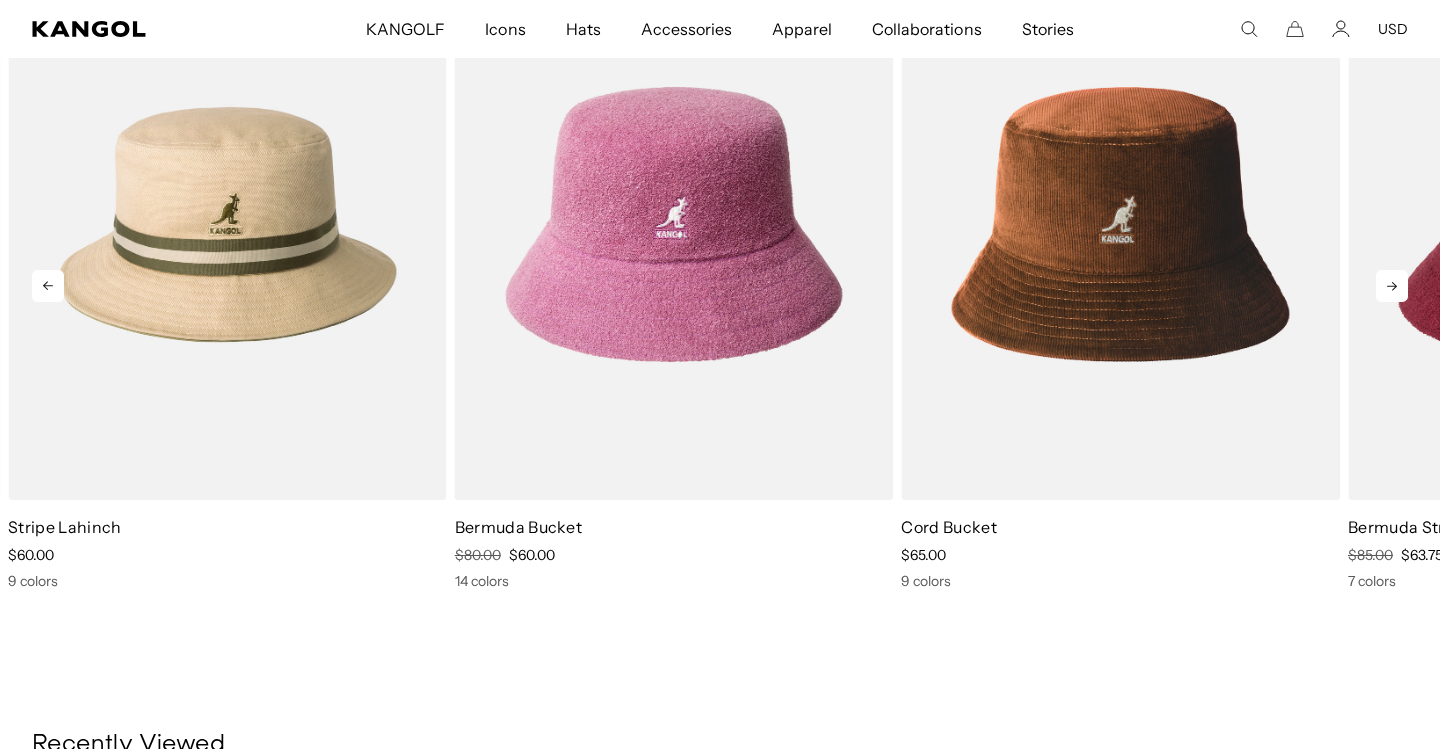 scroll, scrollTop: 0, scrollLeft: 0, axis: both 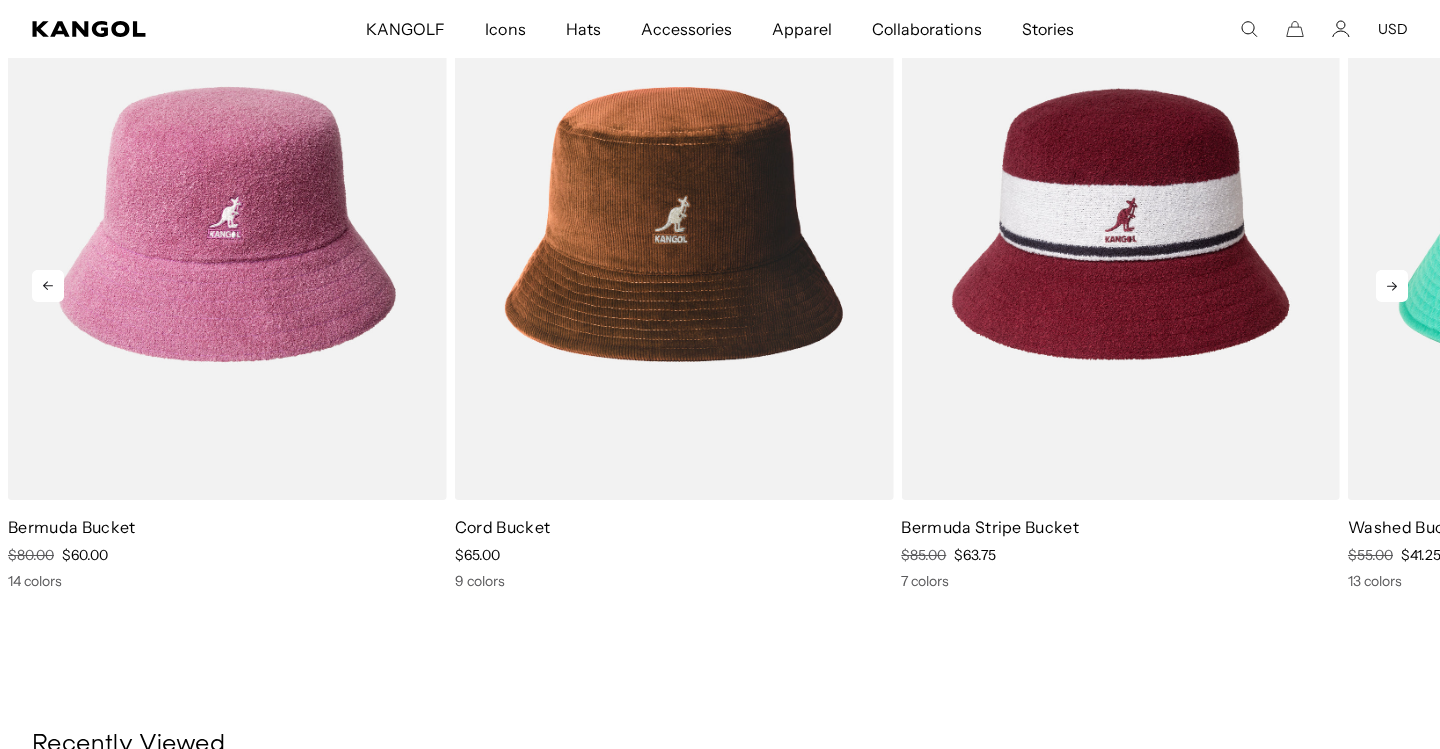 click 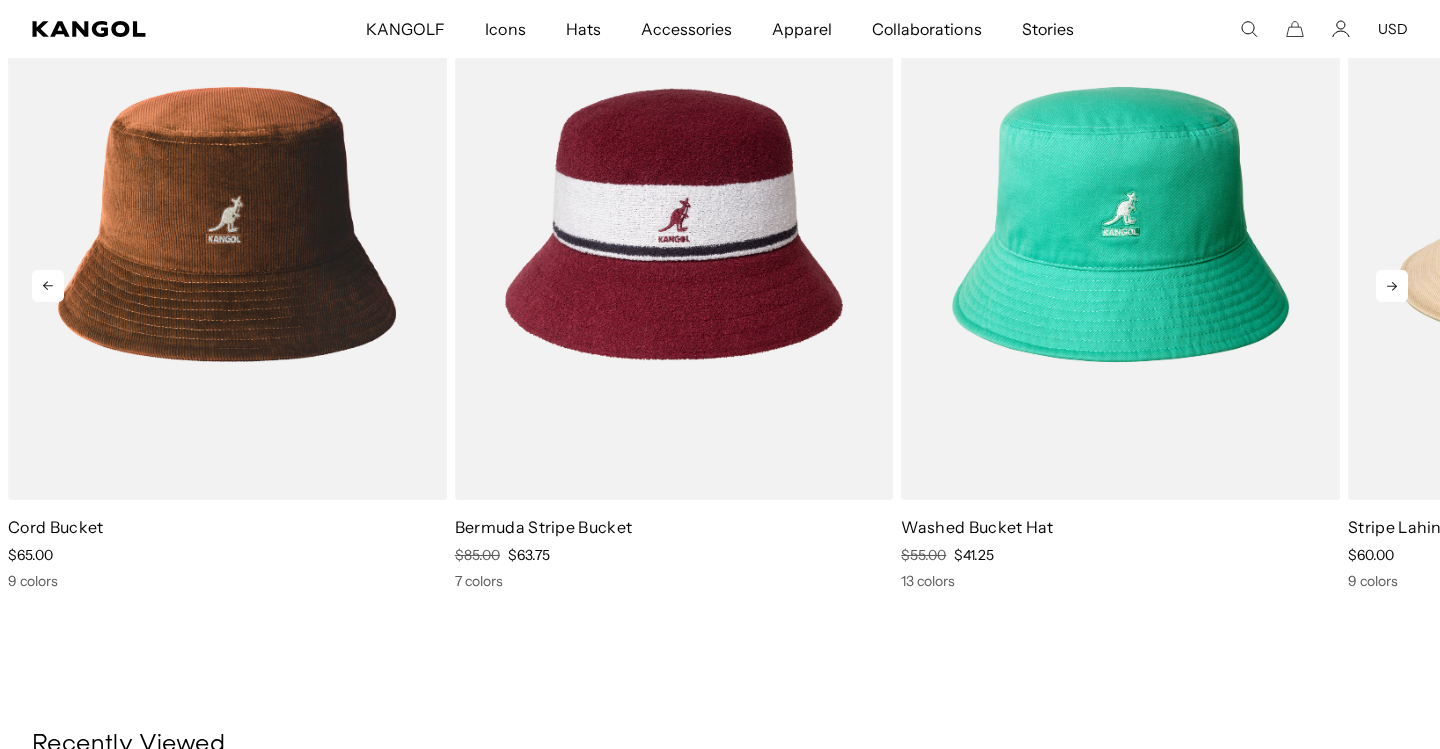 click 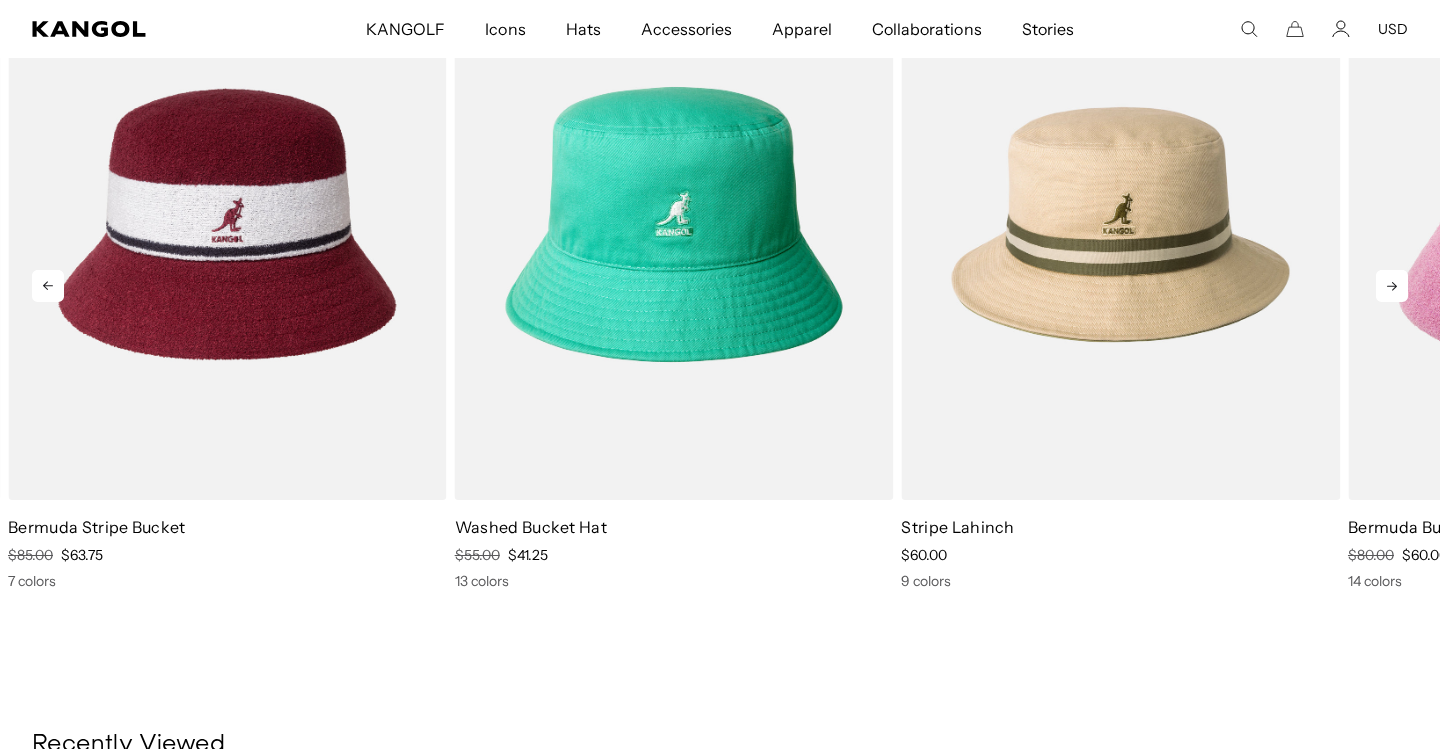 scroll, scrollTop: 0, scrollLeft: 0, axis: both 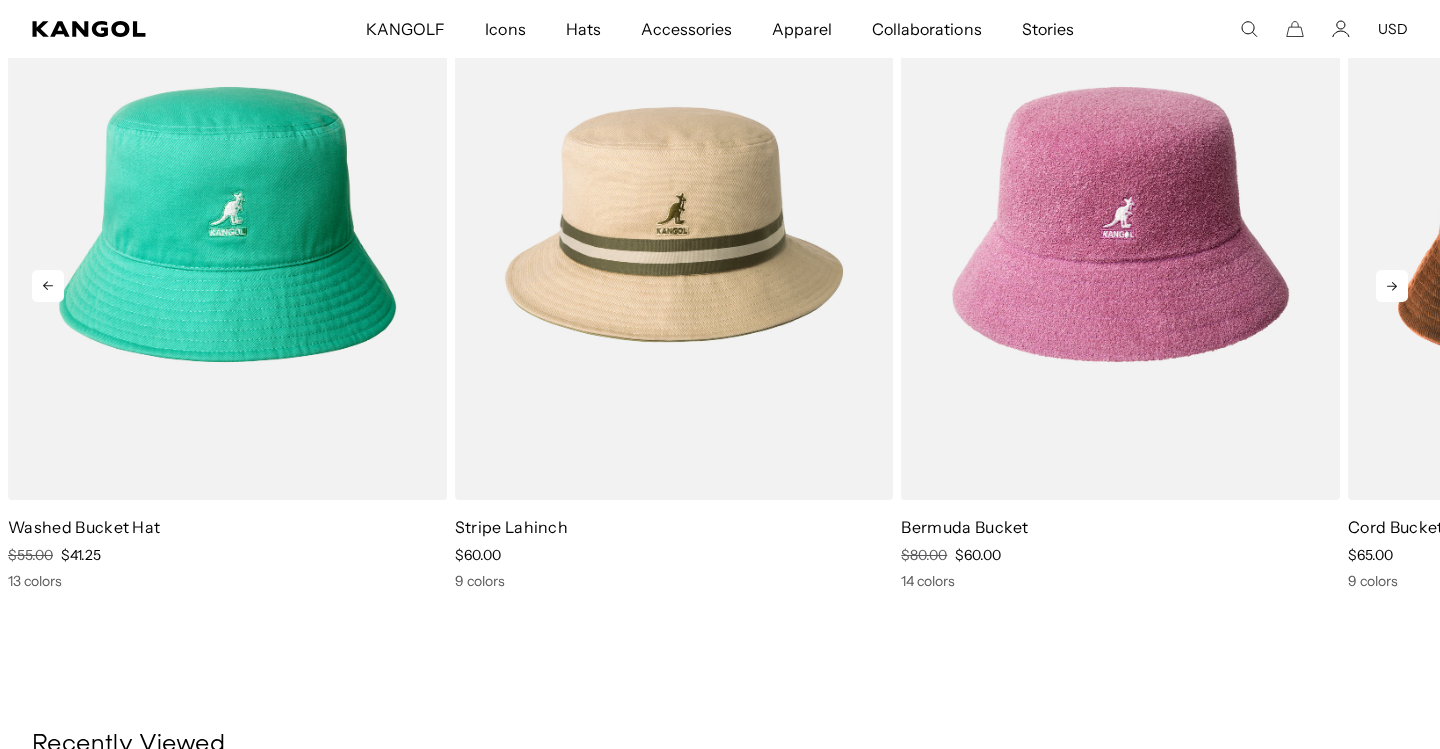 click 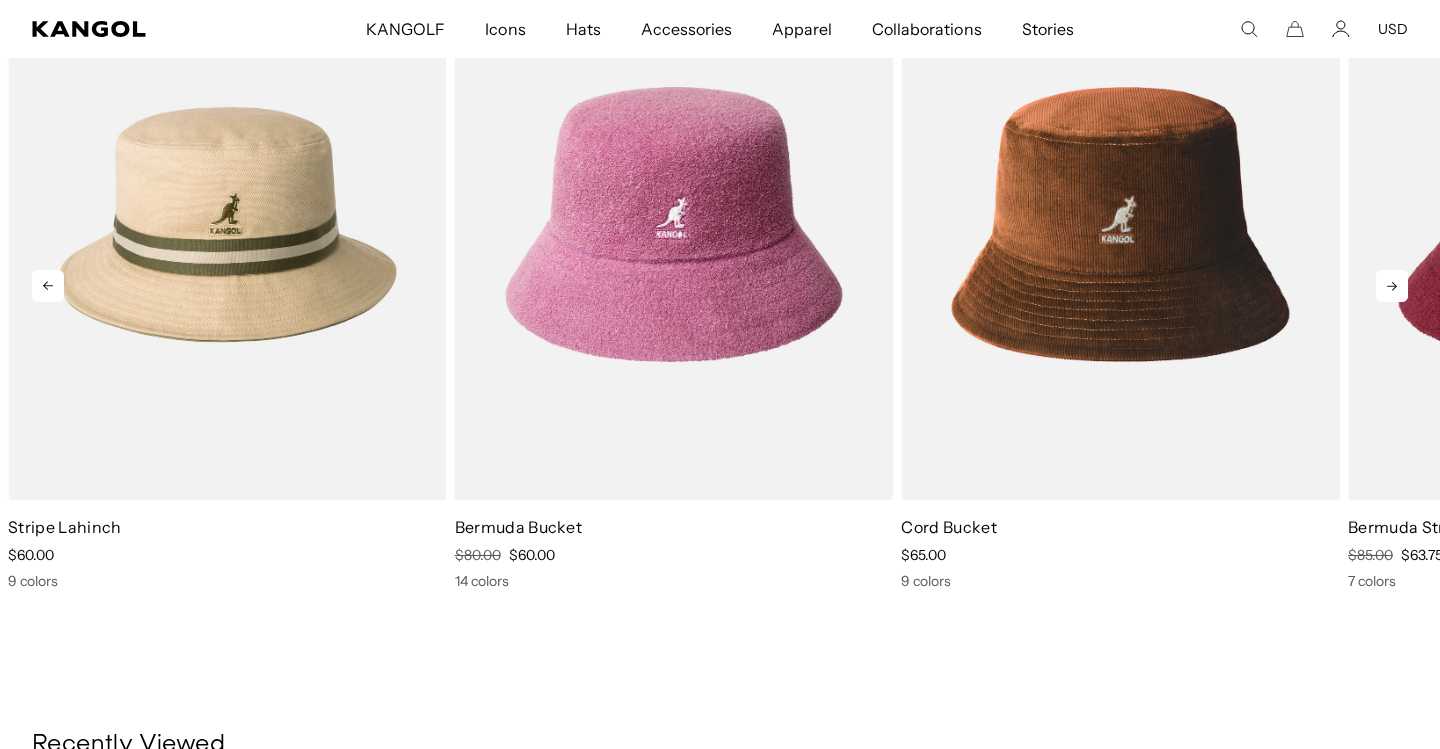 click 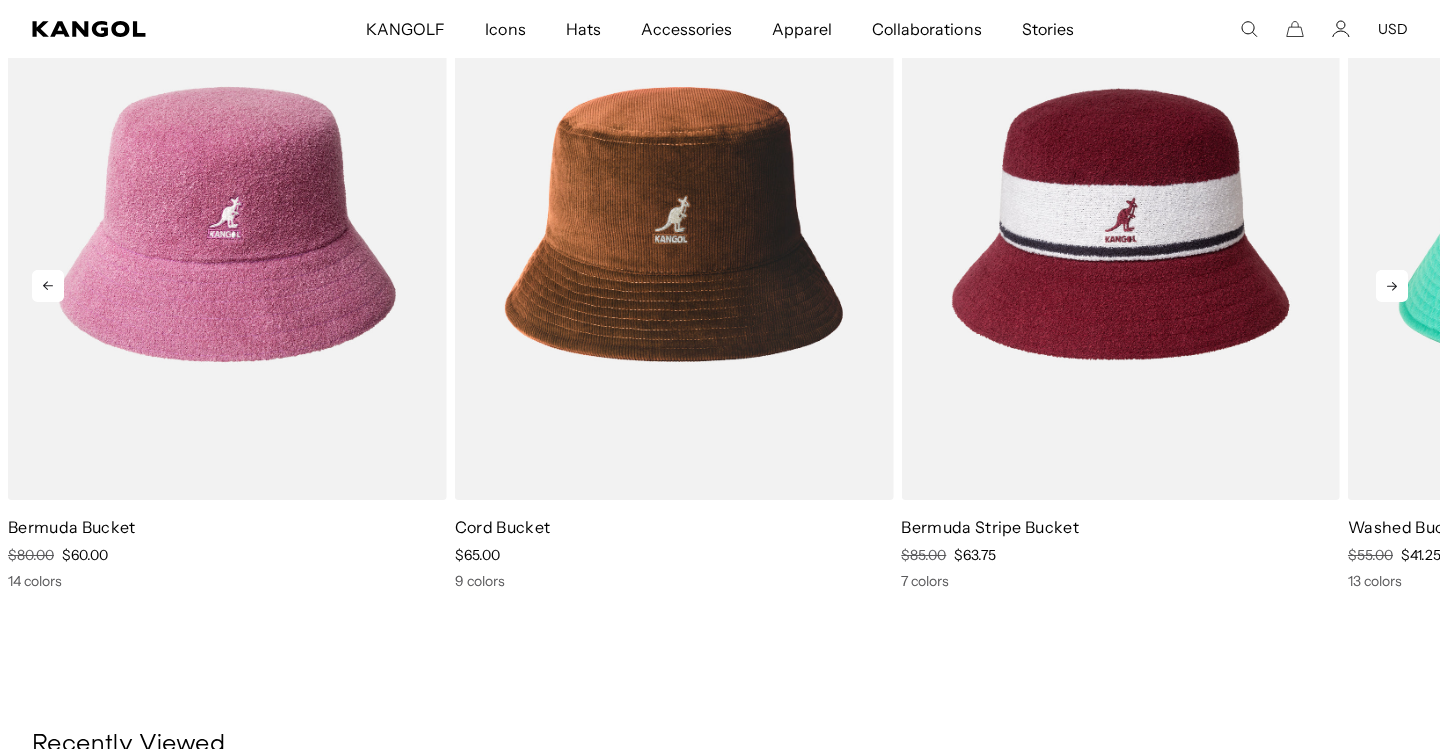 click 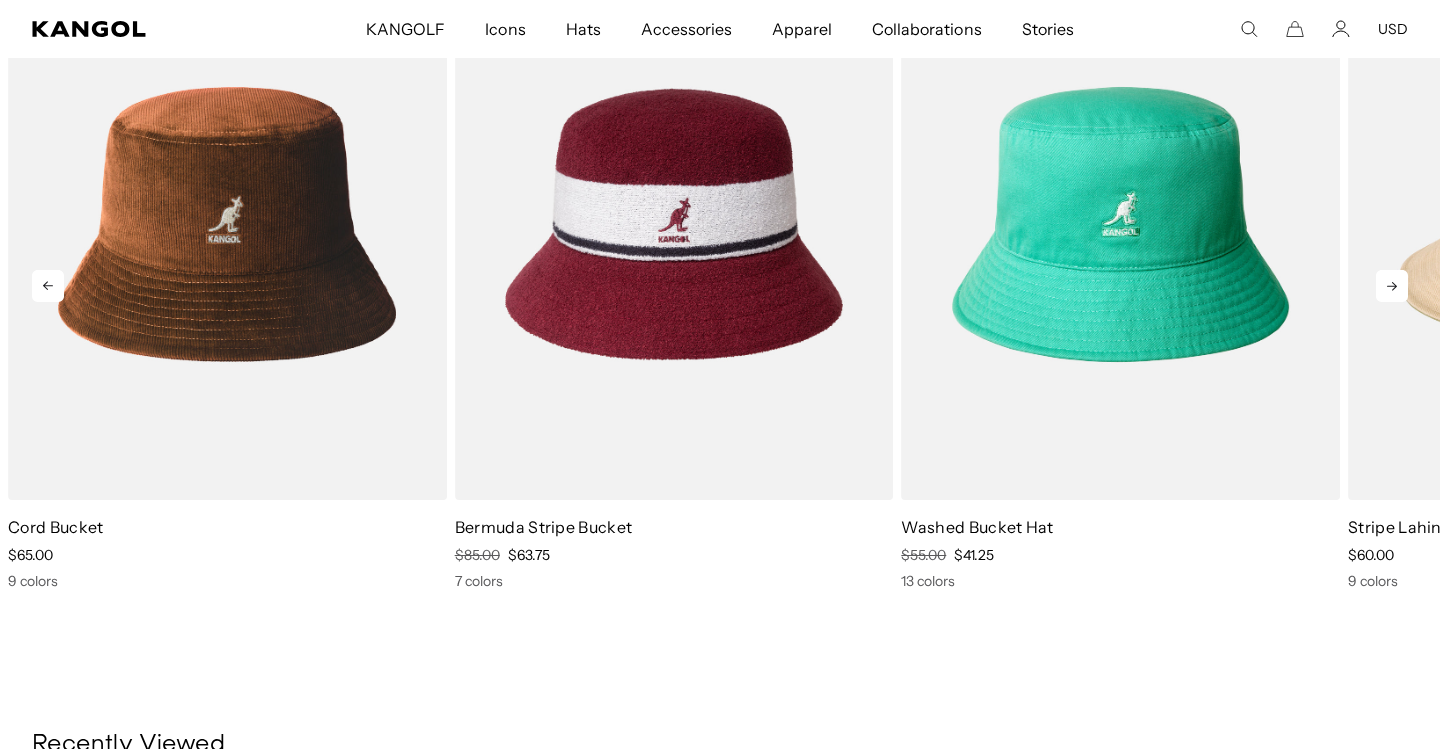 scroll, scrollTop: 0, scrollLeft: 0, axis: both 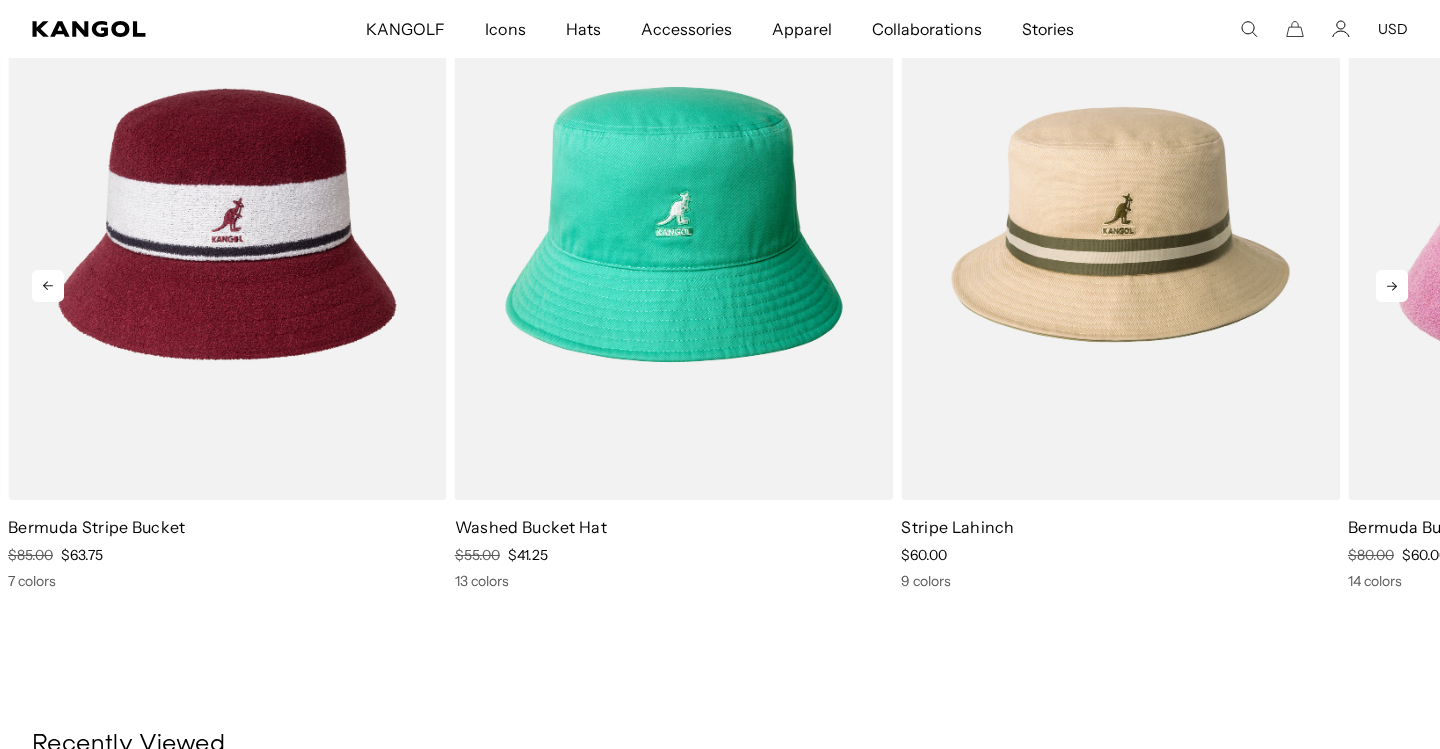 click 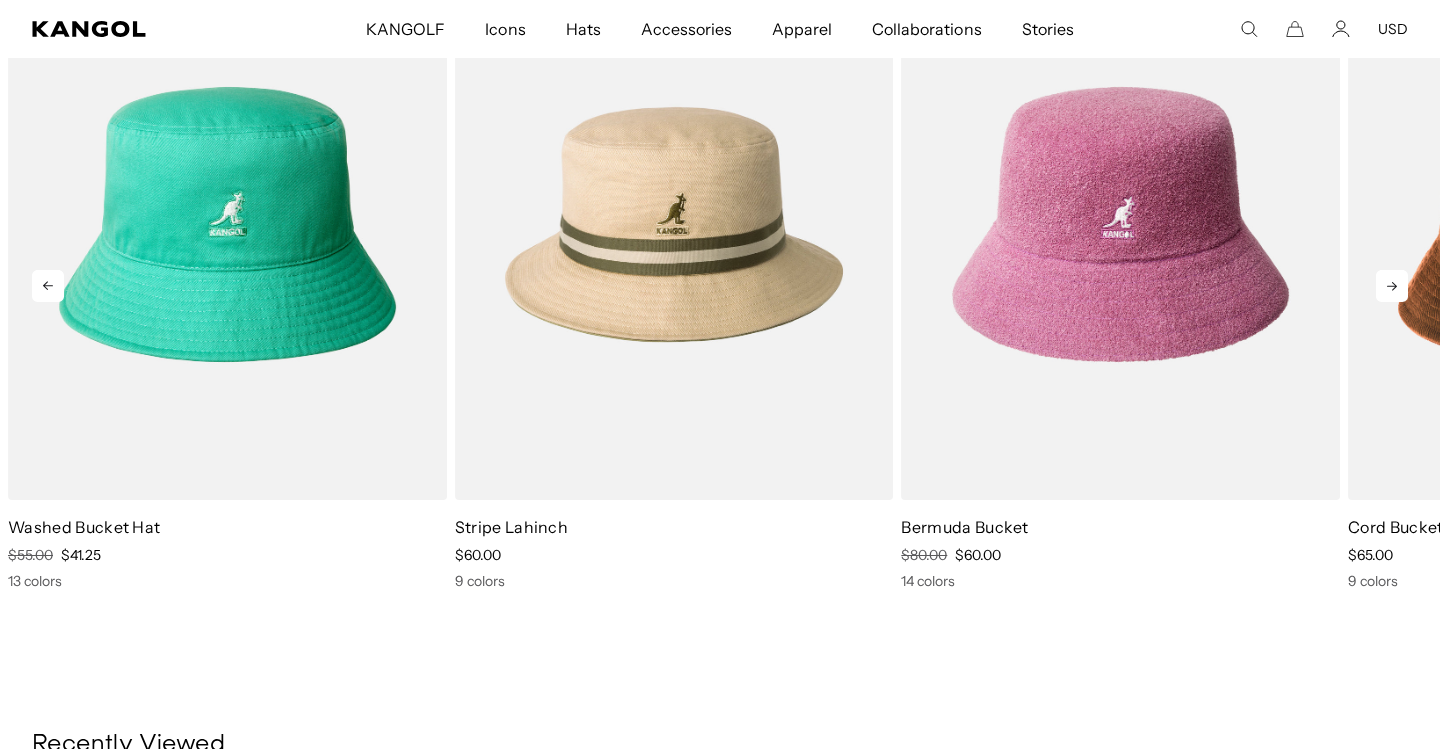 click 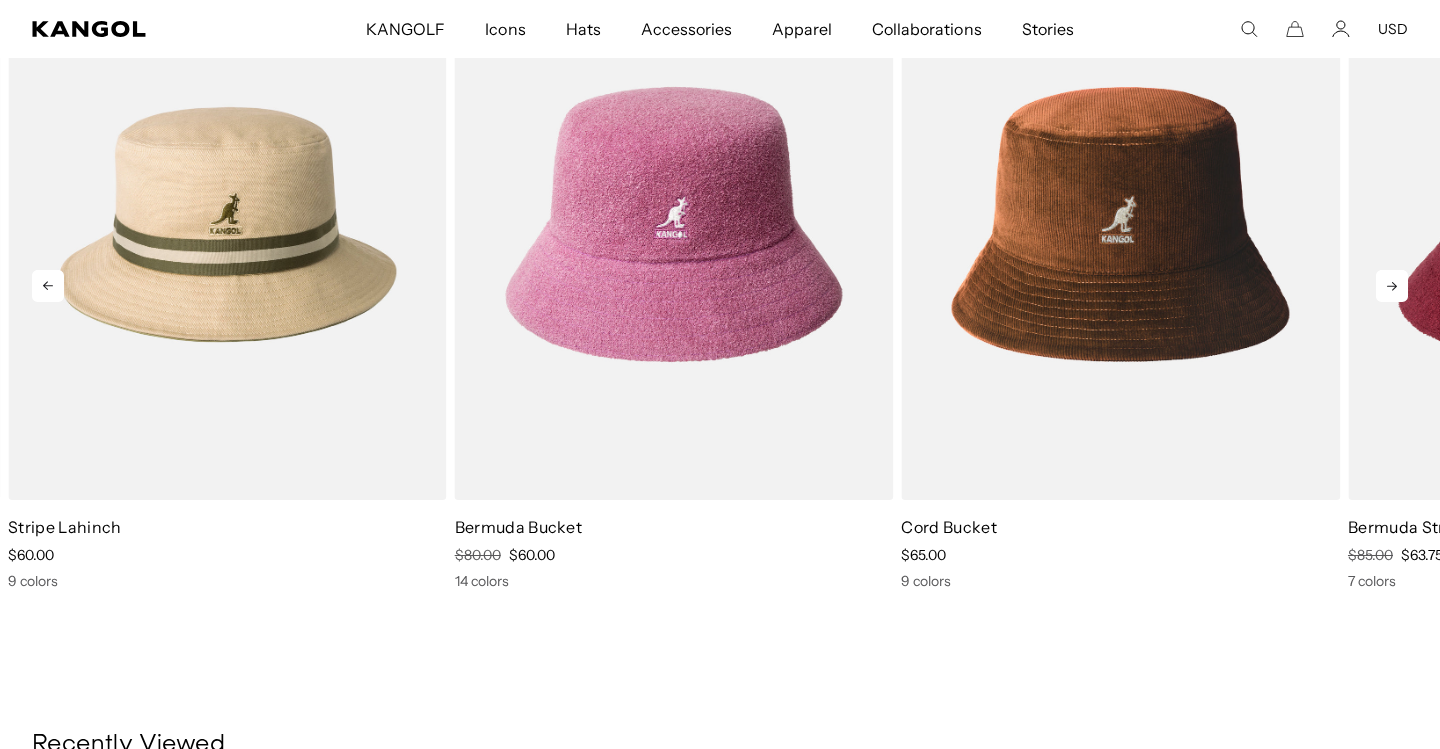 click 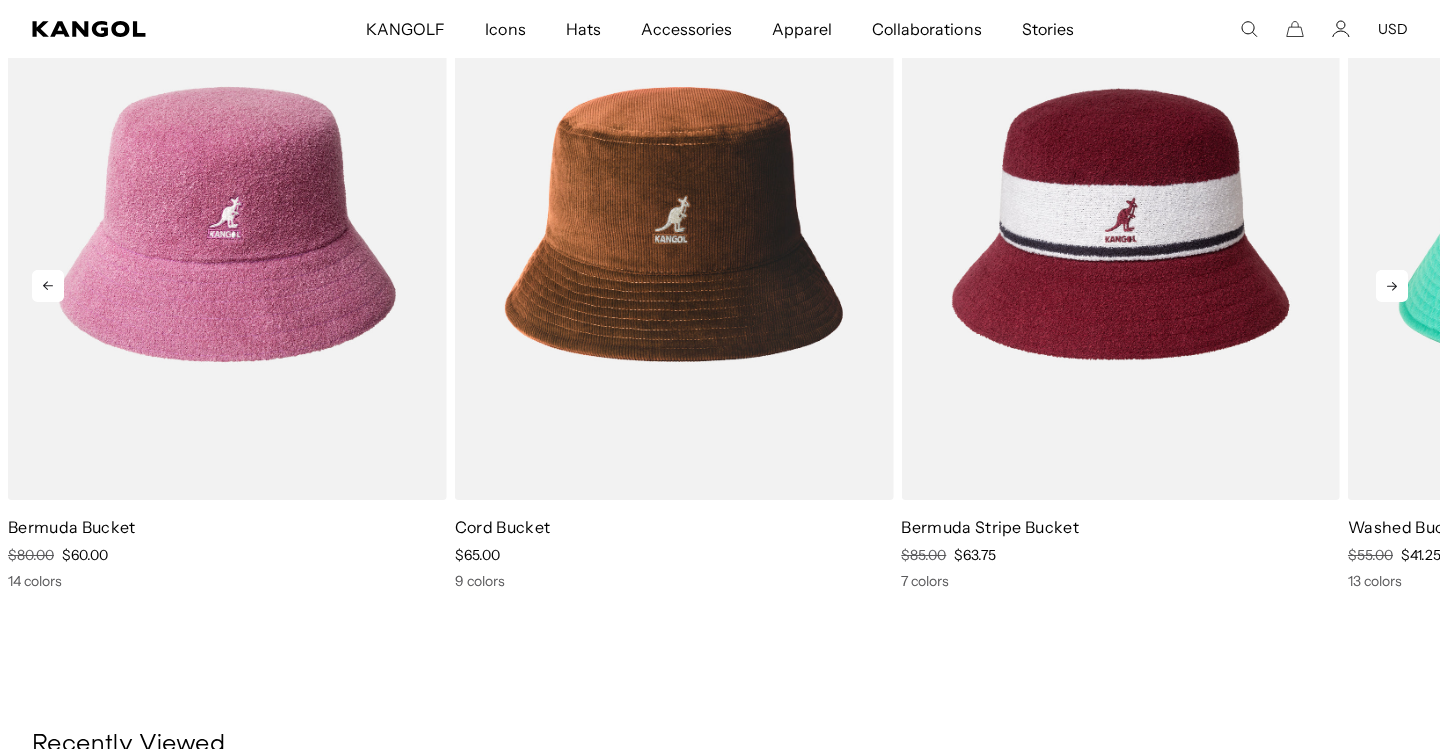 scroll, scrollTop: 0, scrollLeft: 0, axis: both 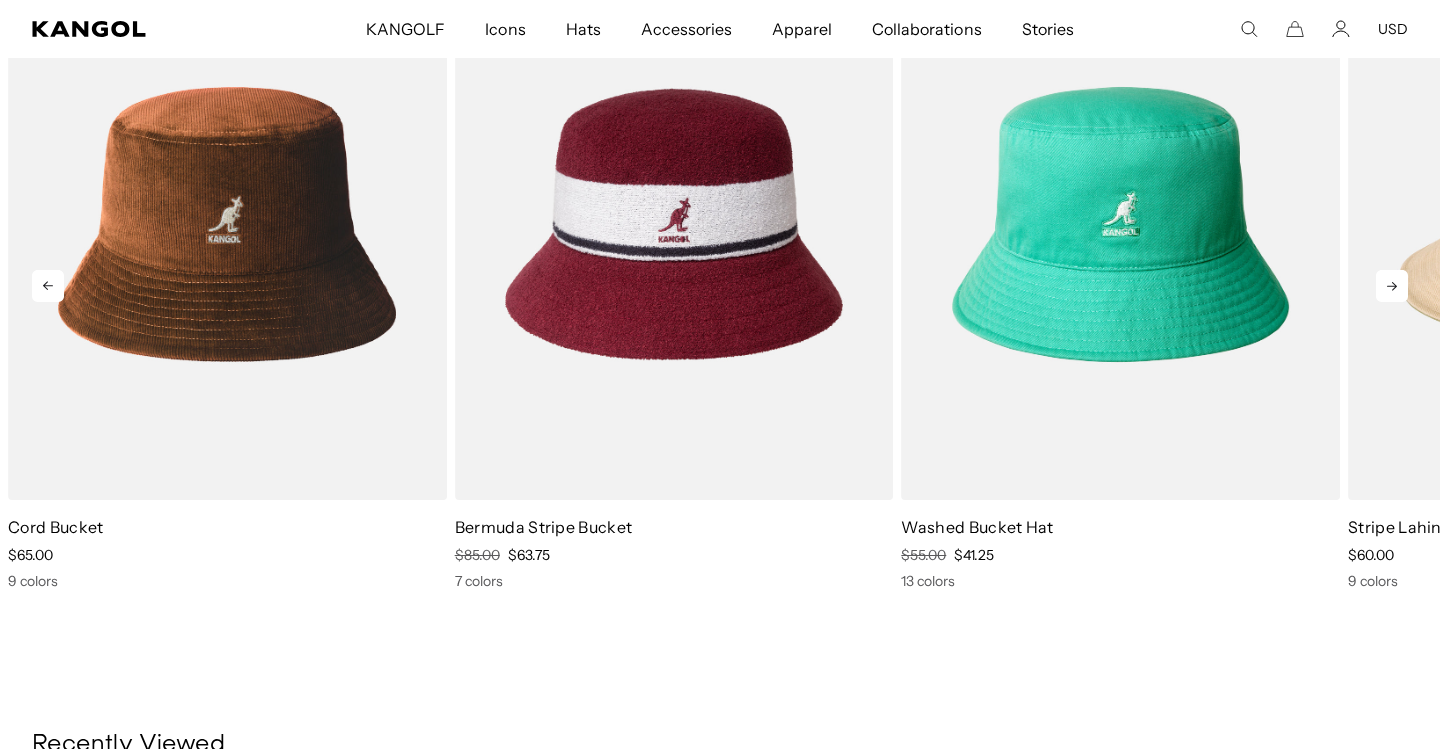click 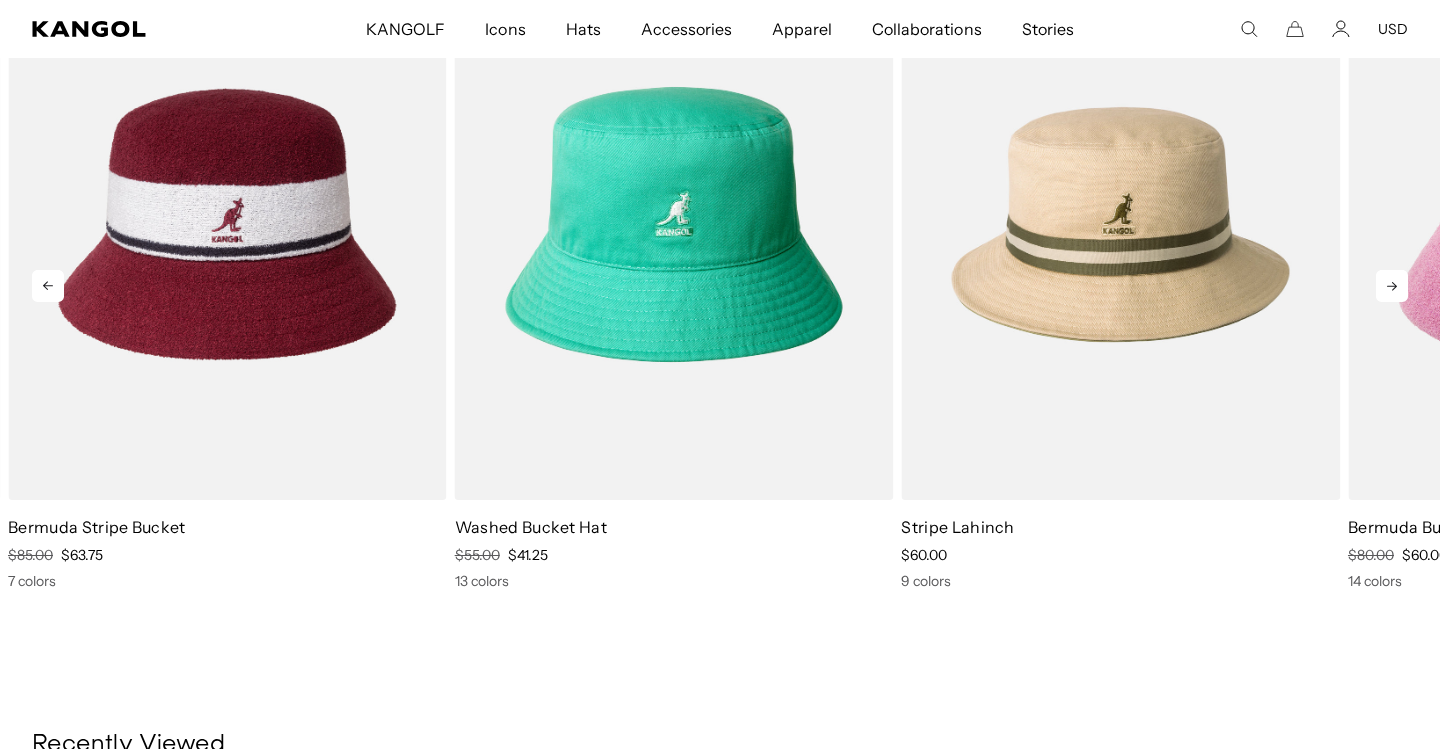 scroll, scrollTop: 0, scrollLeft: 412, axis: horizontal 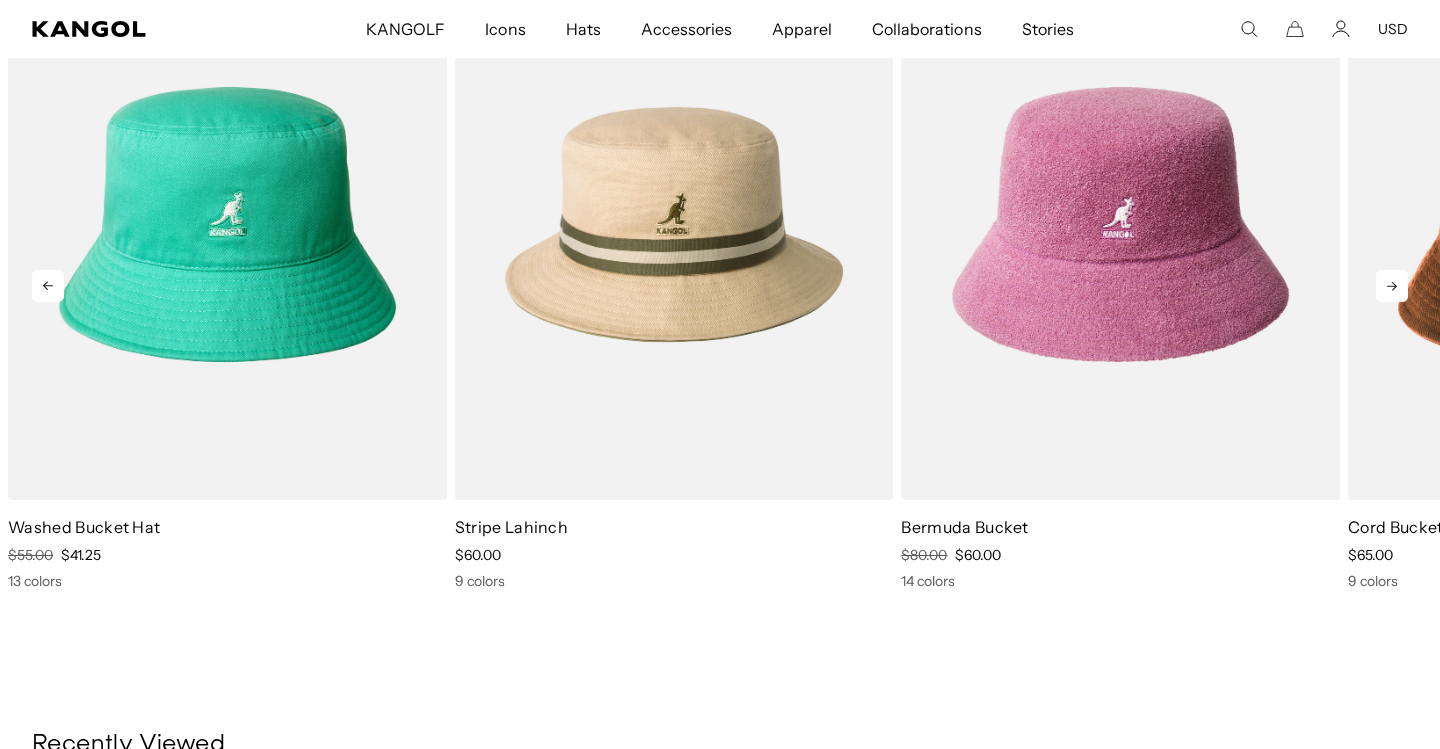 click 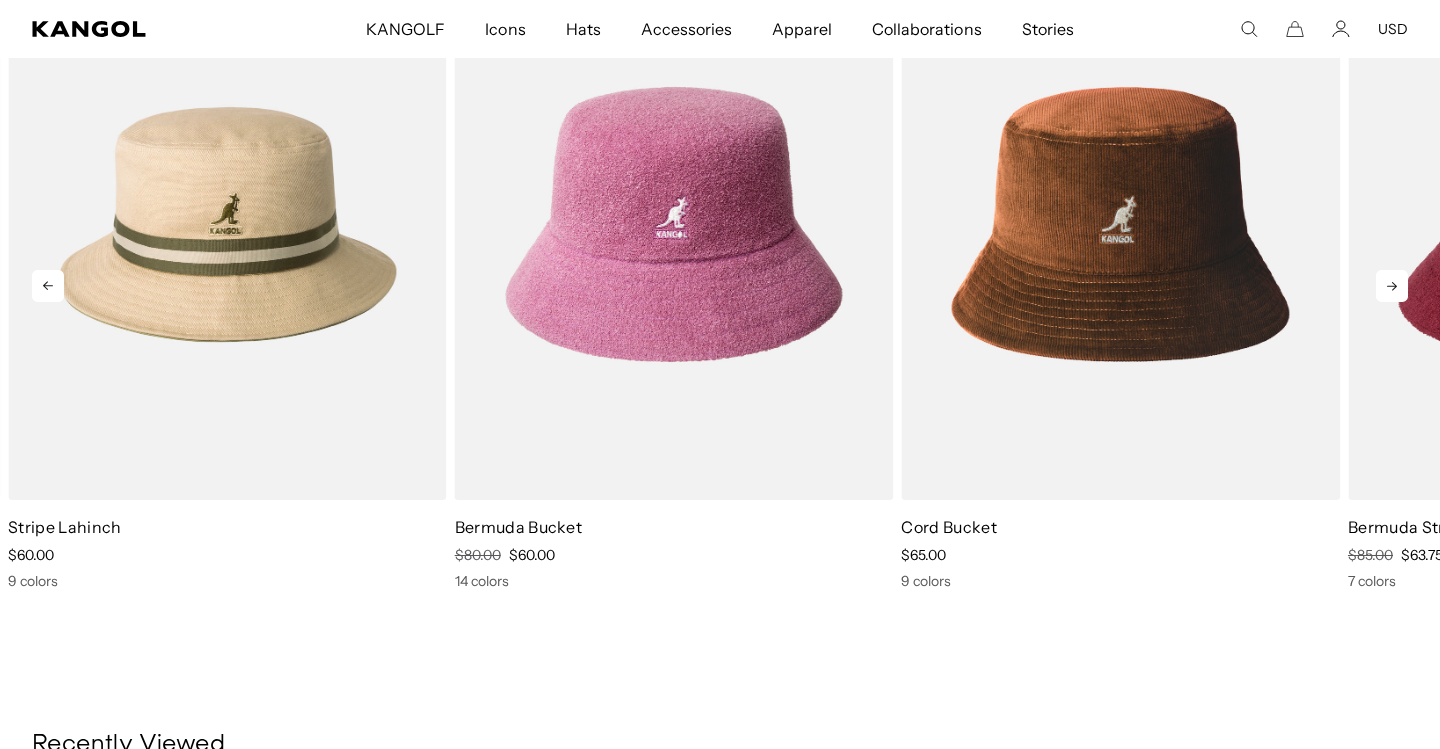scroll, scrollTop: 0, scrollLeft: 0, axis: both 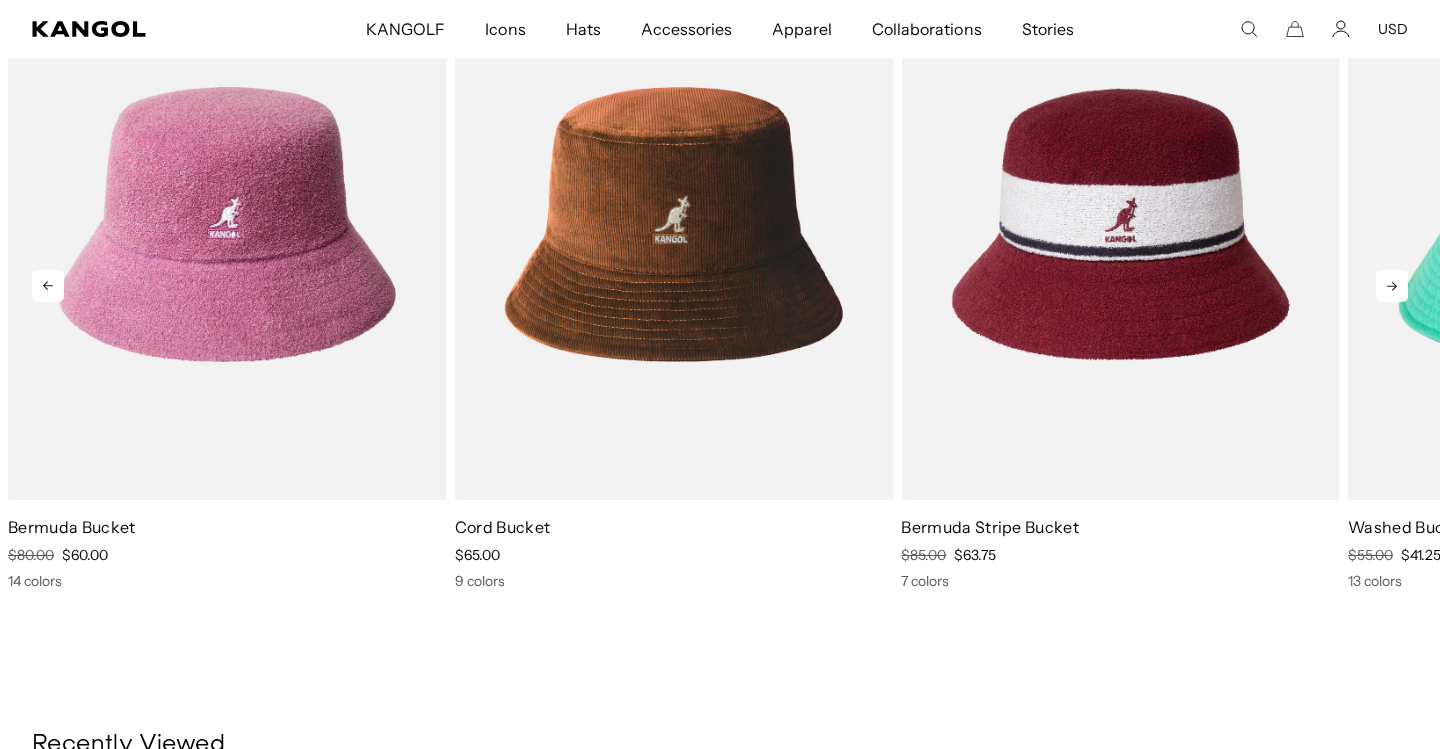 click 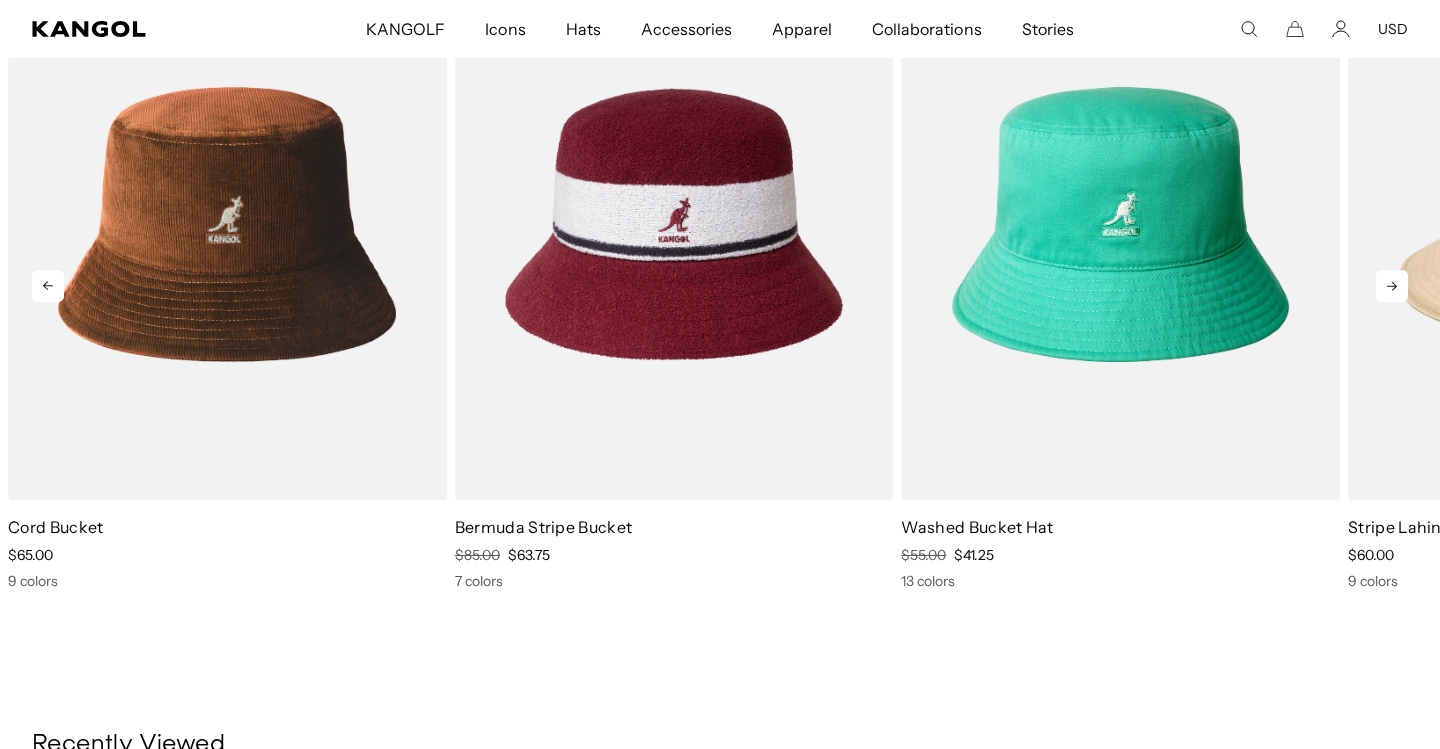 click 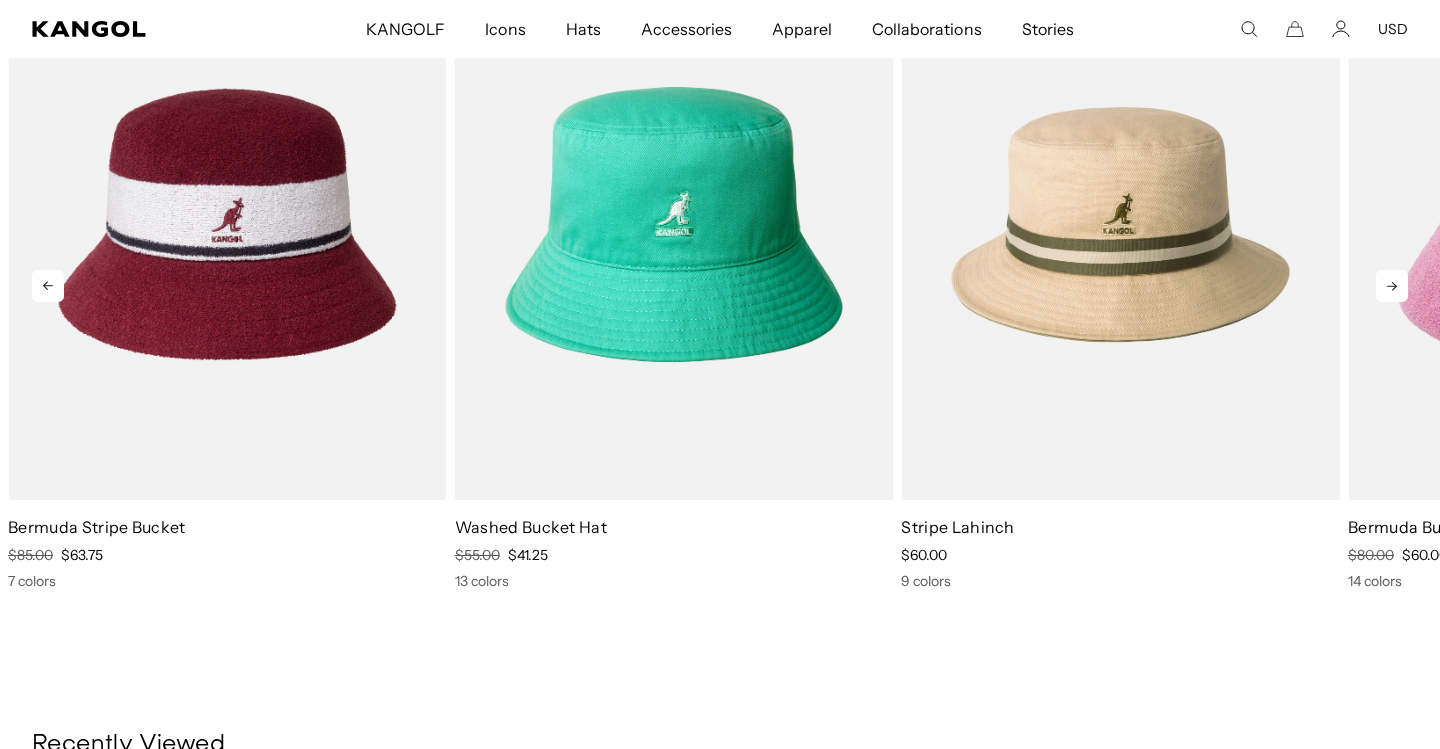 scroll, scrollTop: 0, scrollLeft: 412, axis: horizontal 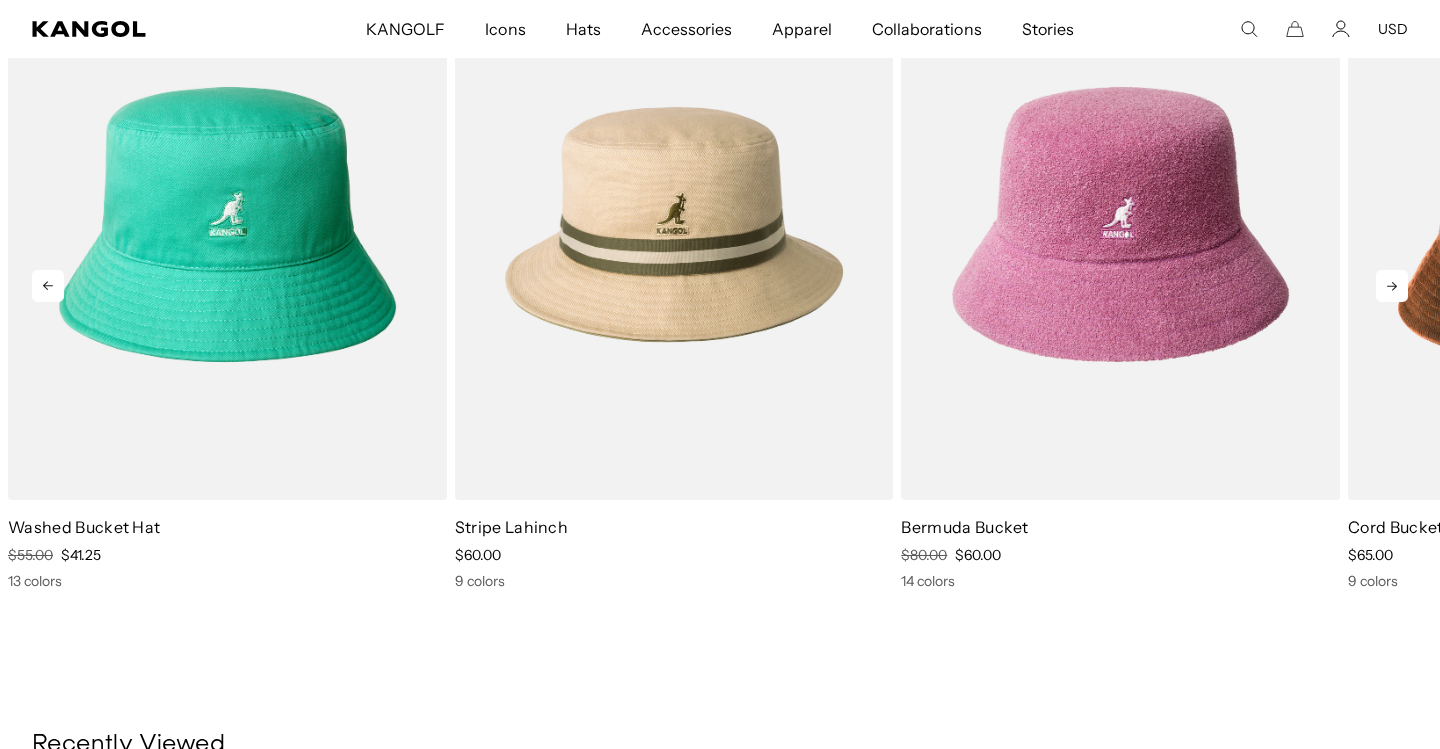 click 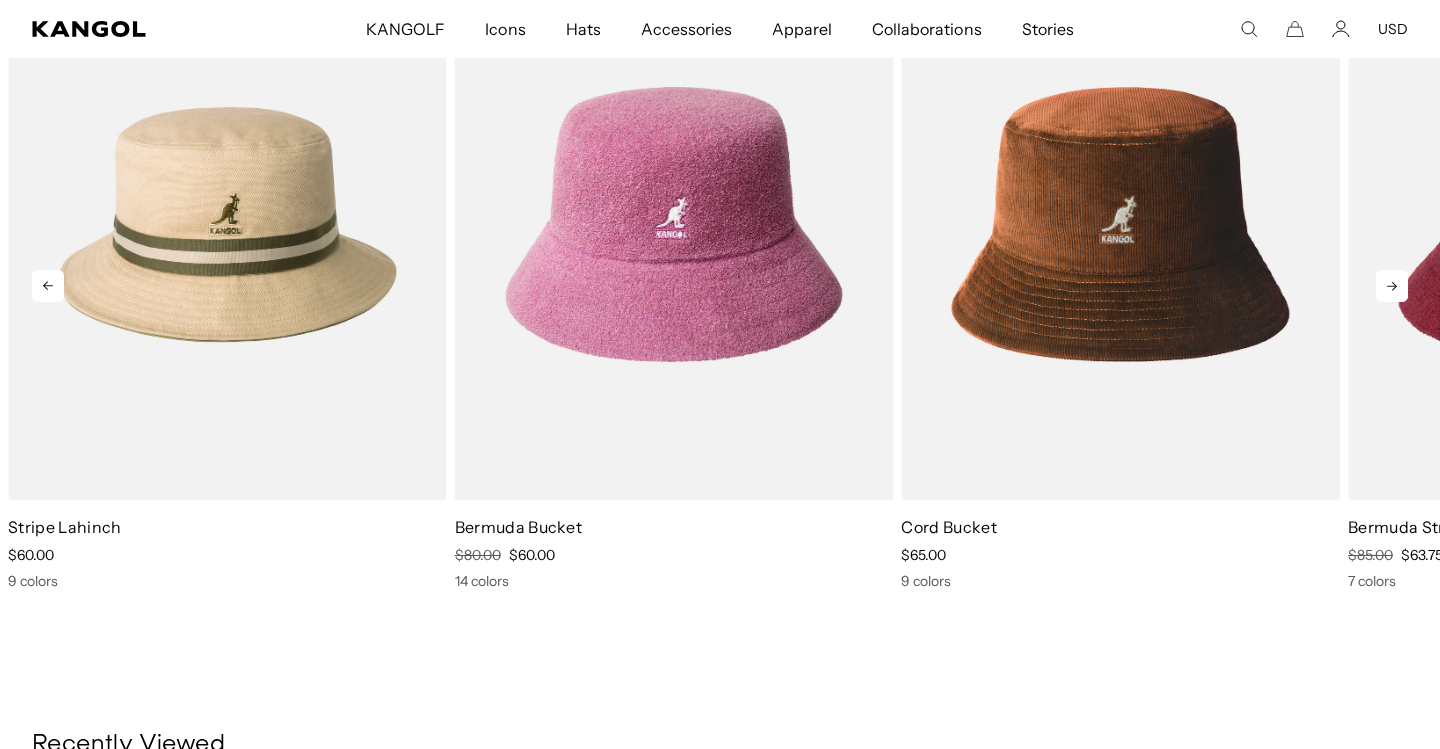scroll, scrollTop: 0, scrollLeft: 0, axis: both 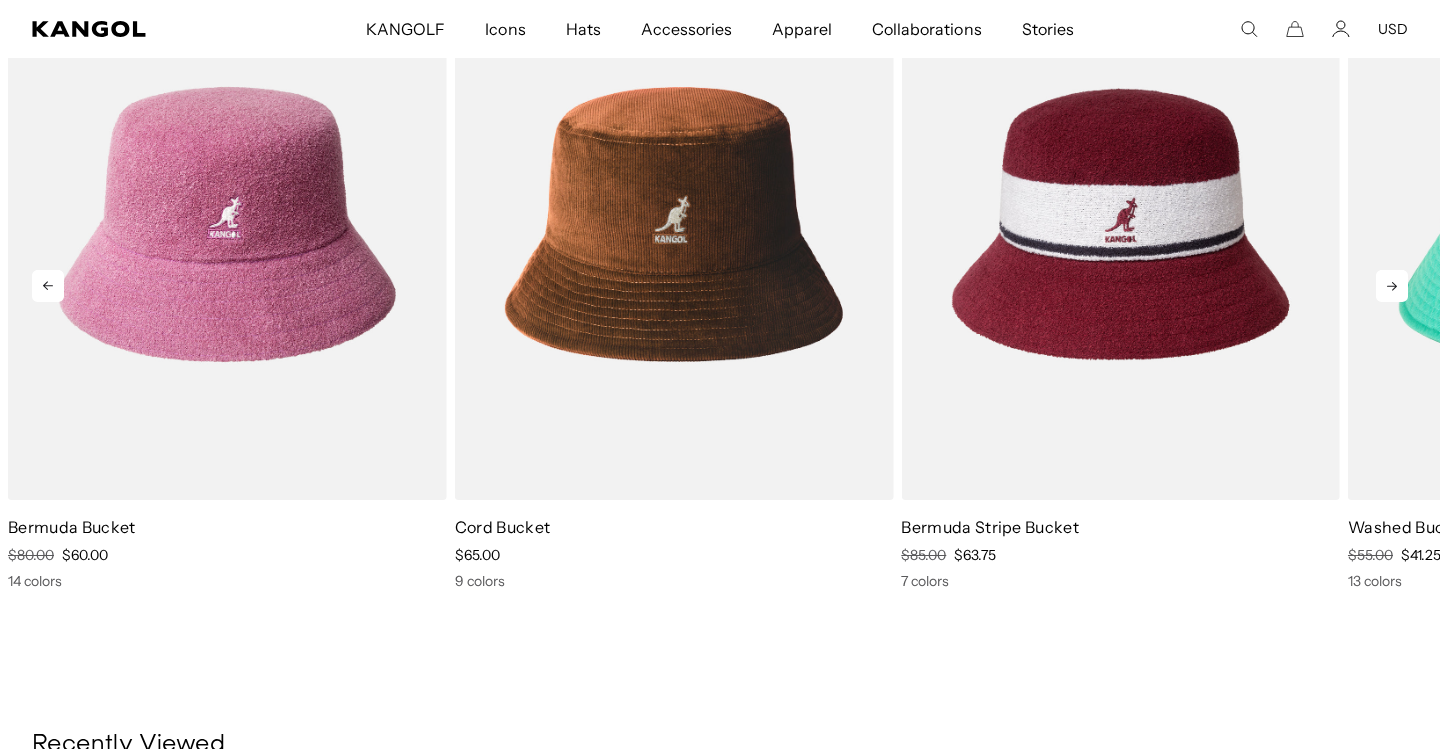 click 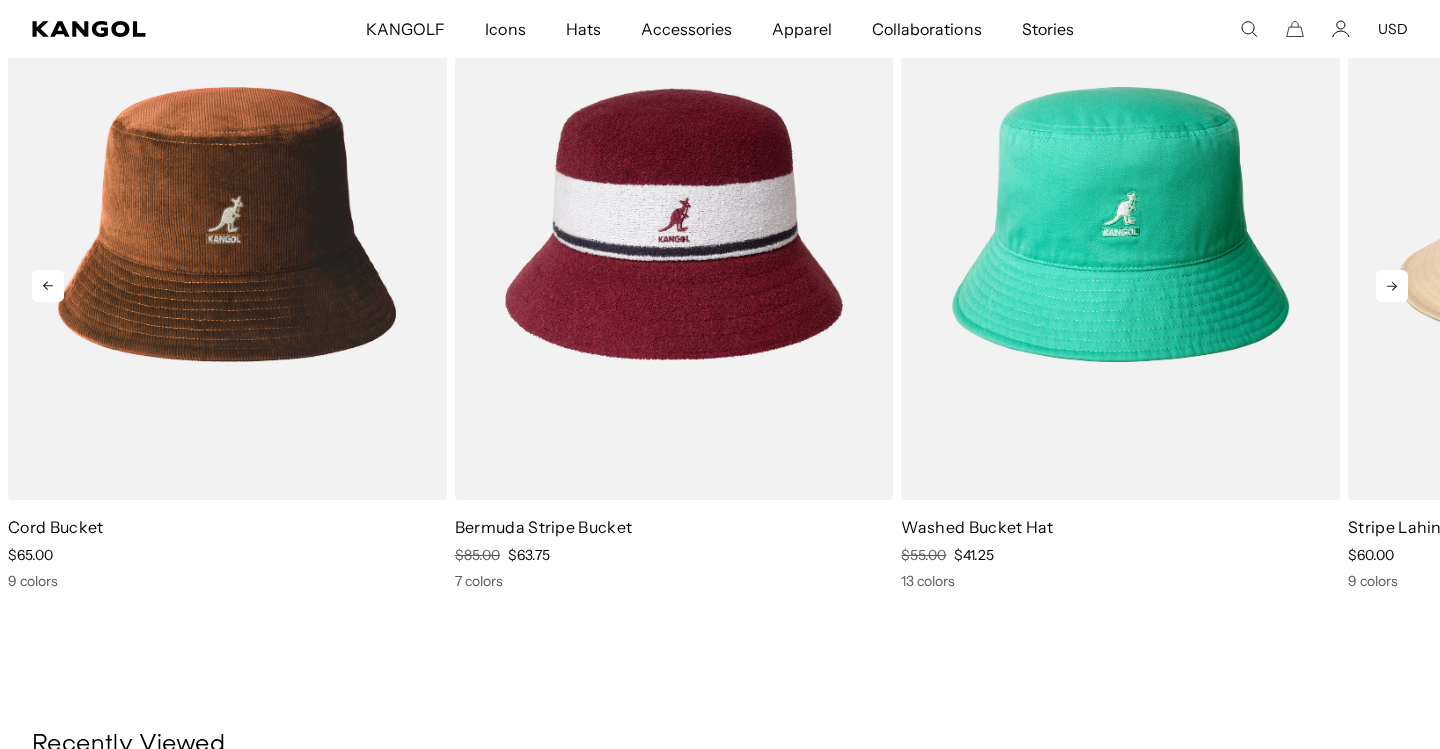 scroll, scrollTop: 0, scrollLeft: 412, axis: horizontal 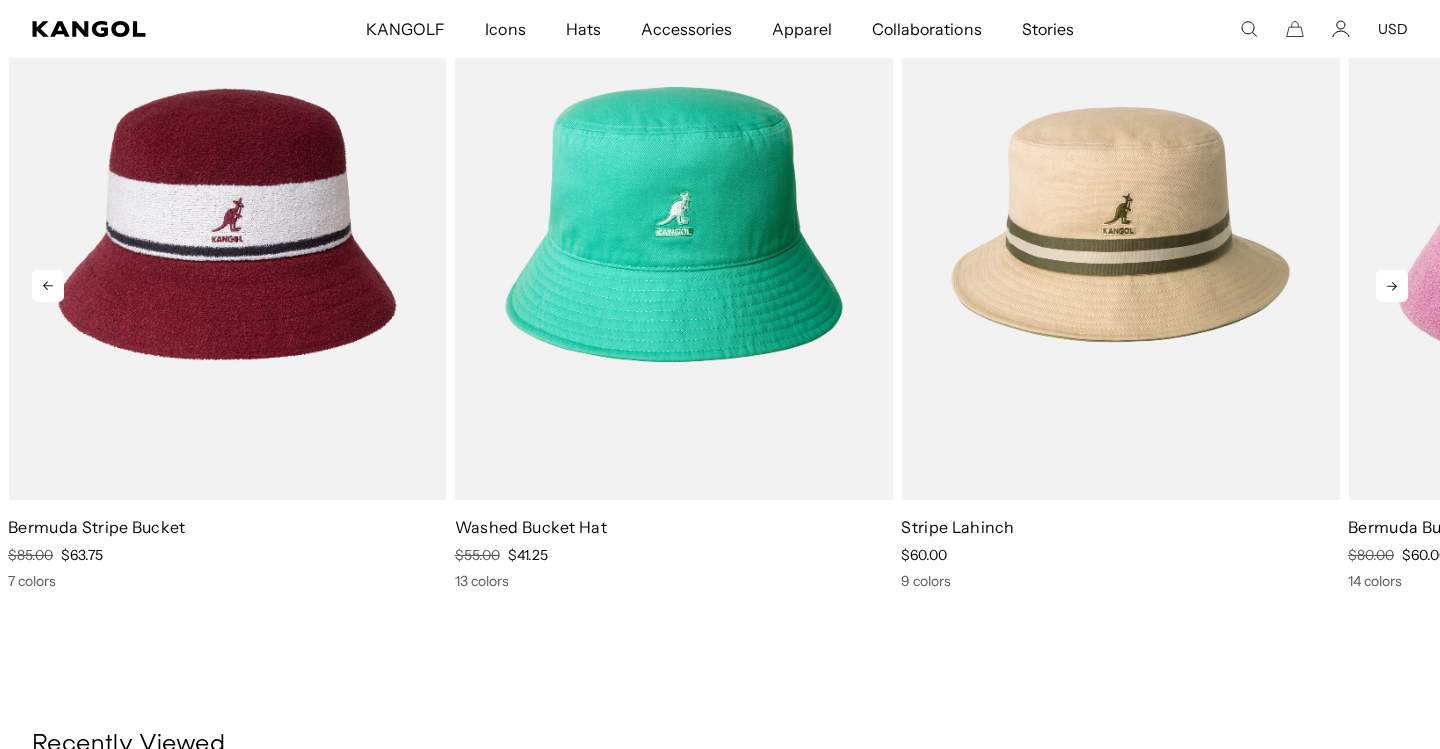 click 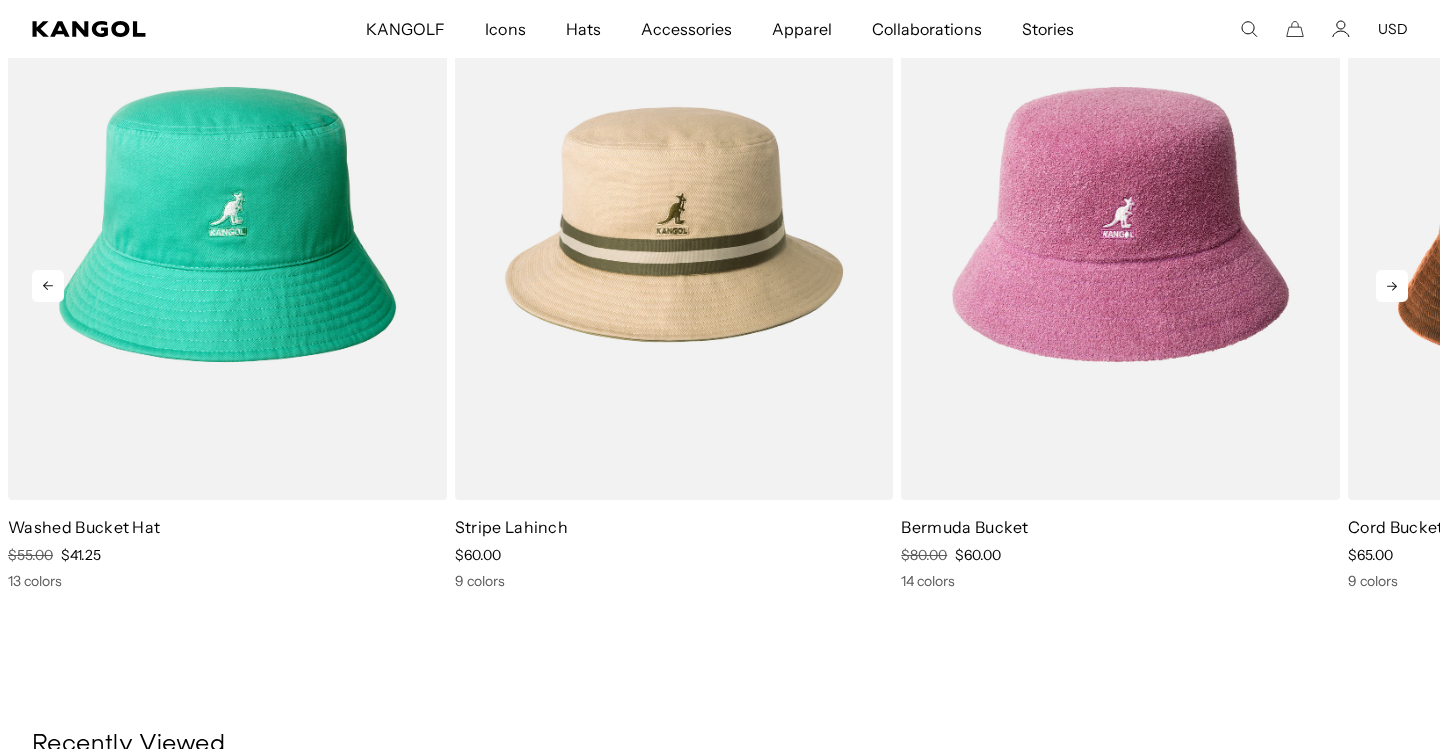 scroll, scrollTop: 0, scrollLeft: 0, axis: both 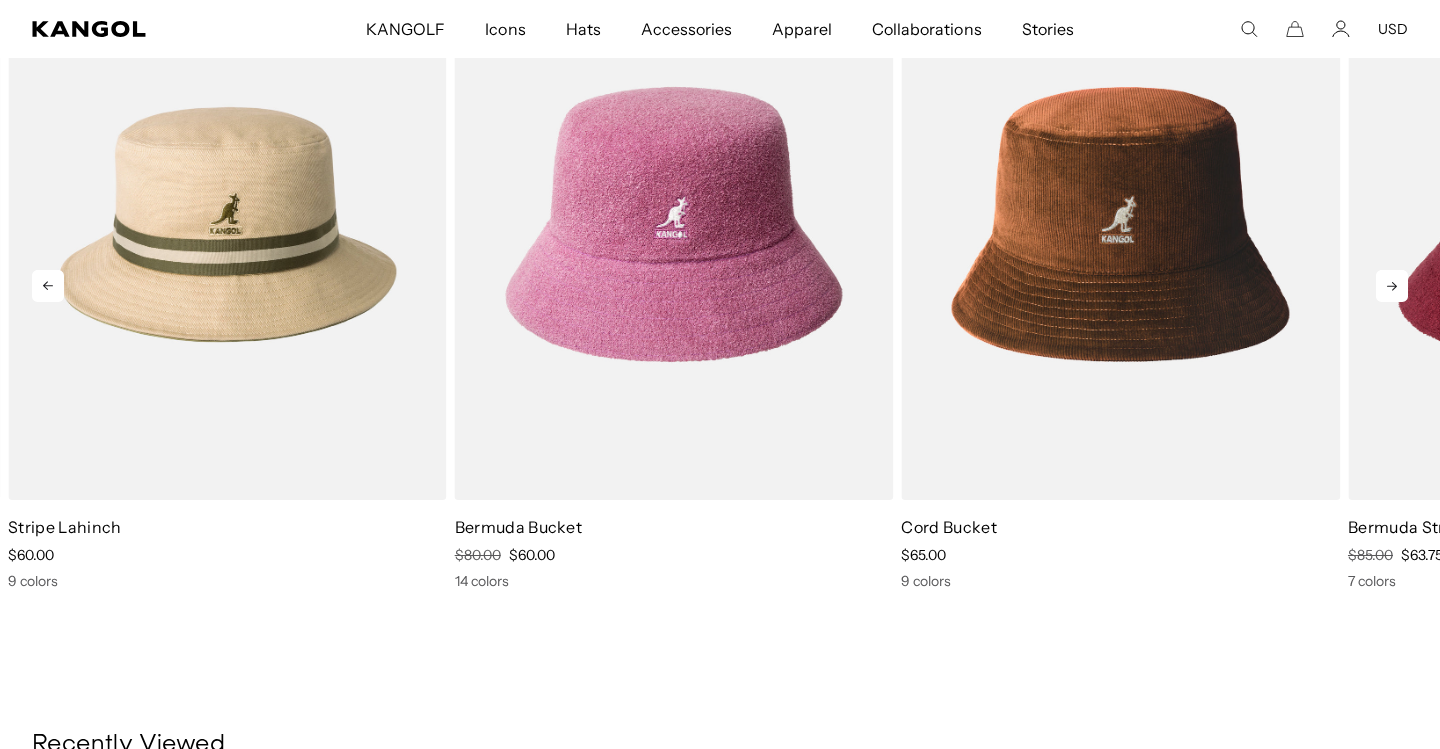 click 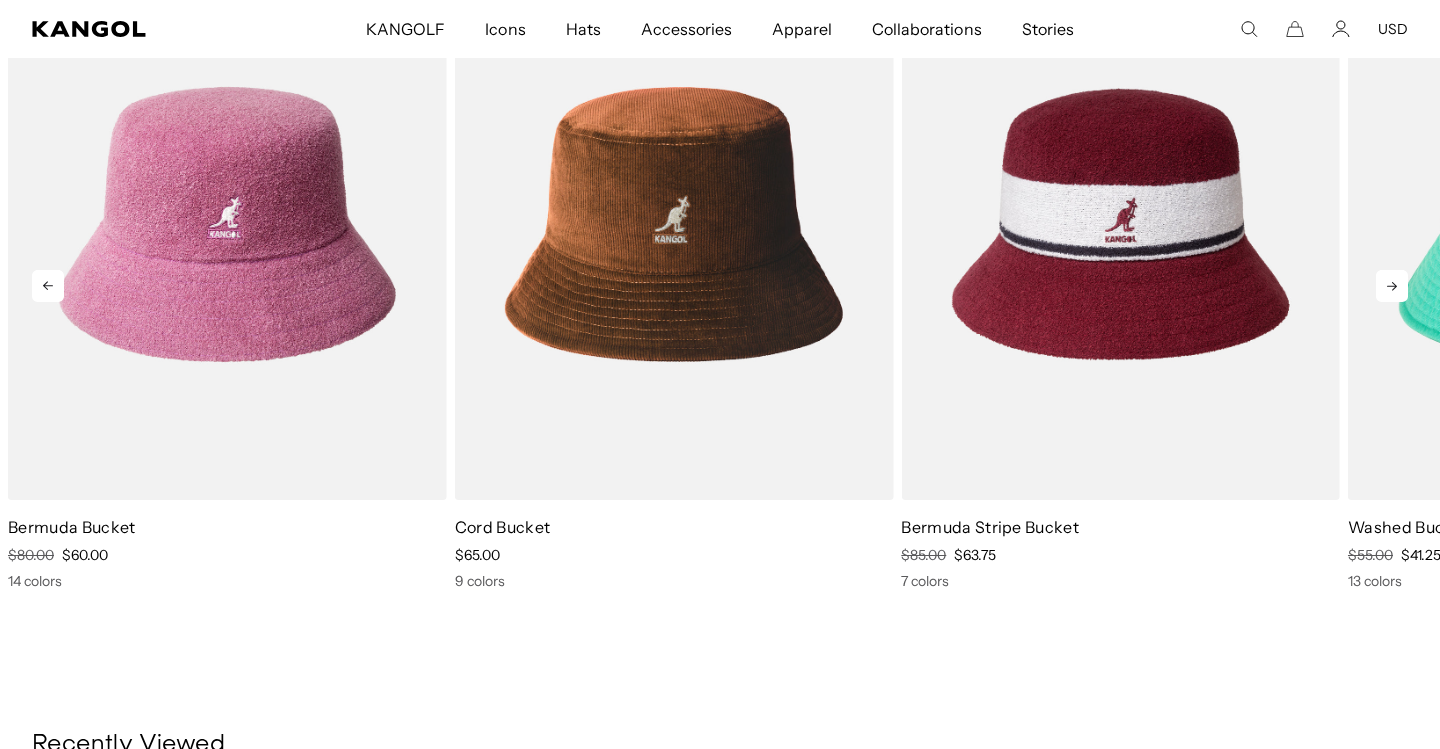 scroll, scrollTop: 0, scrollLeft: 412, axis: horizontal 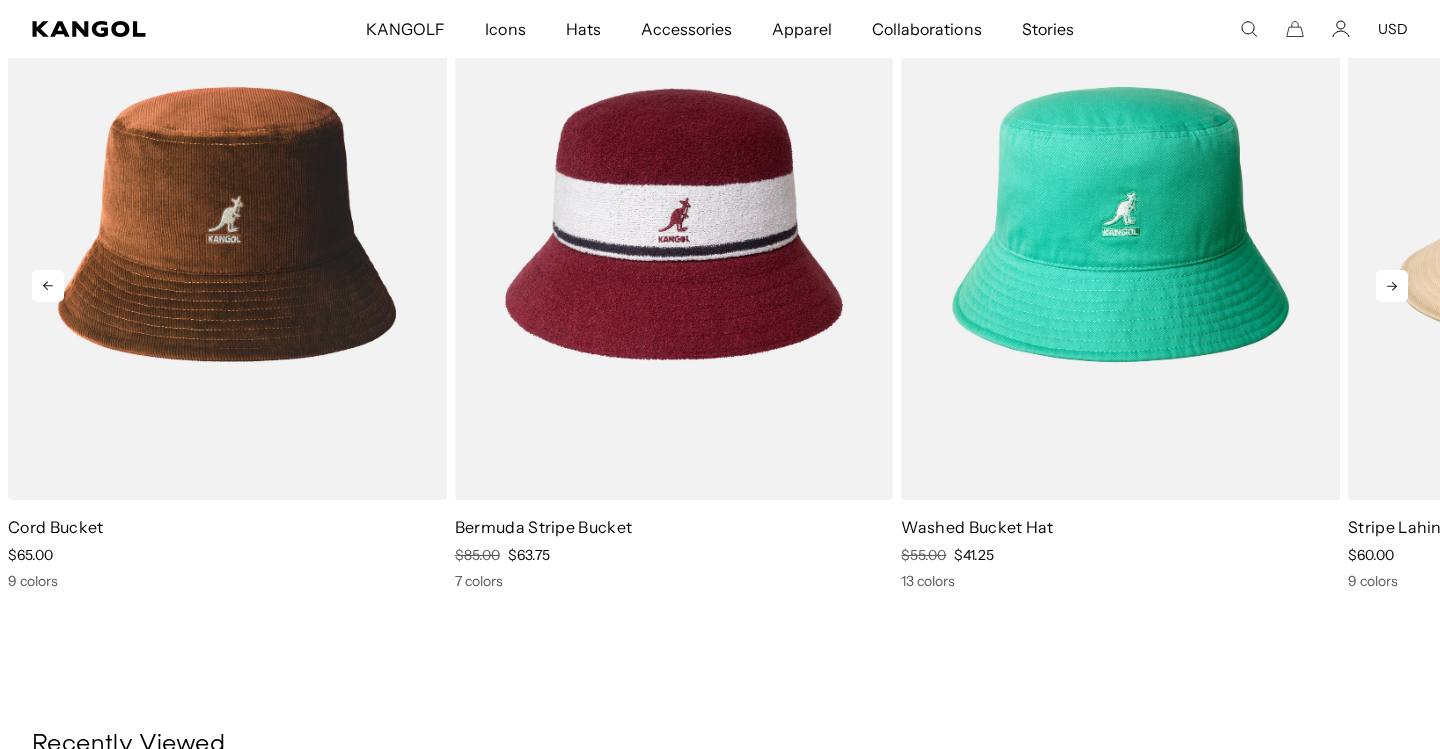 click 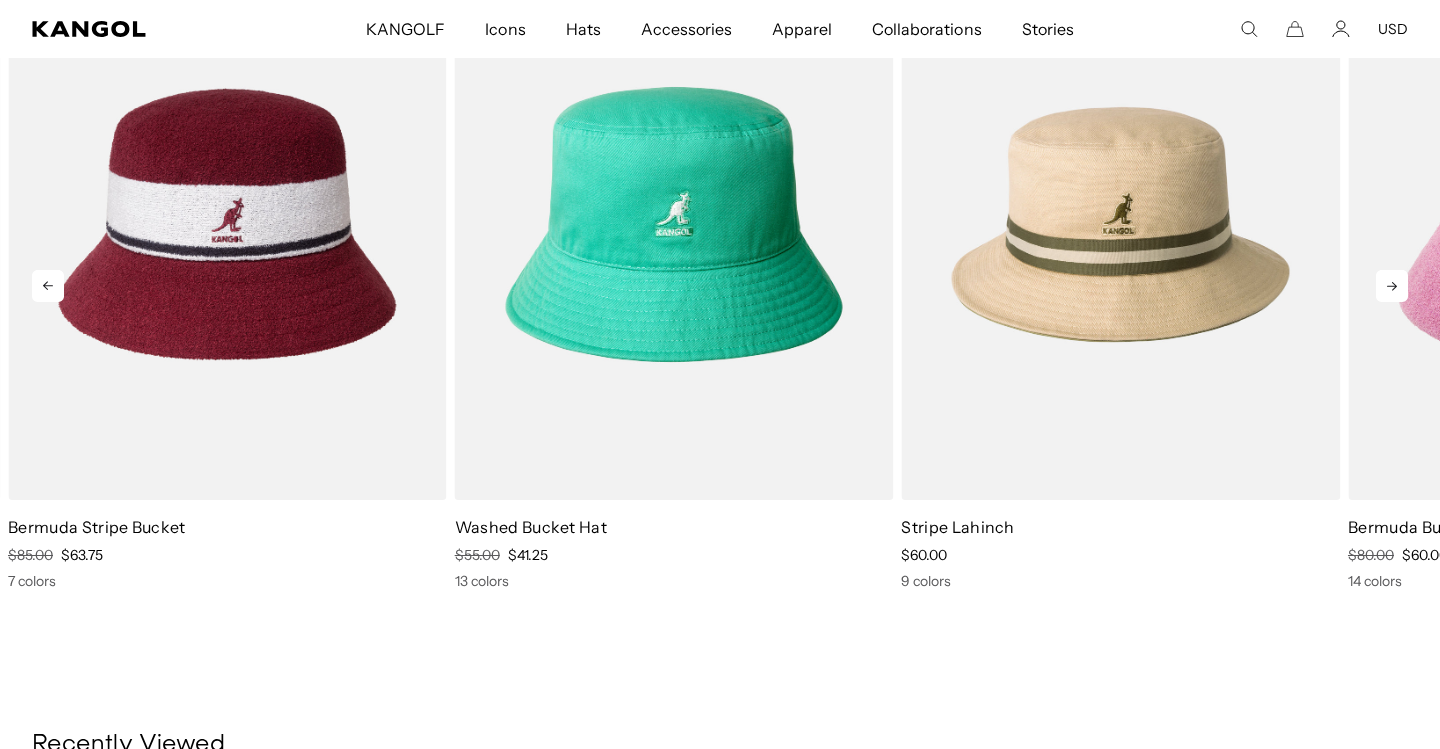 click 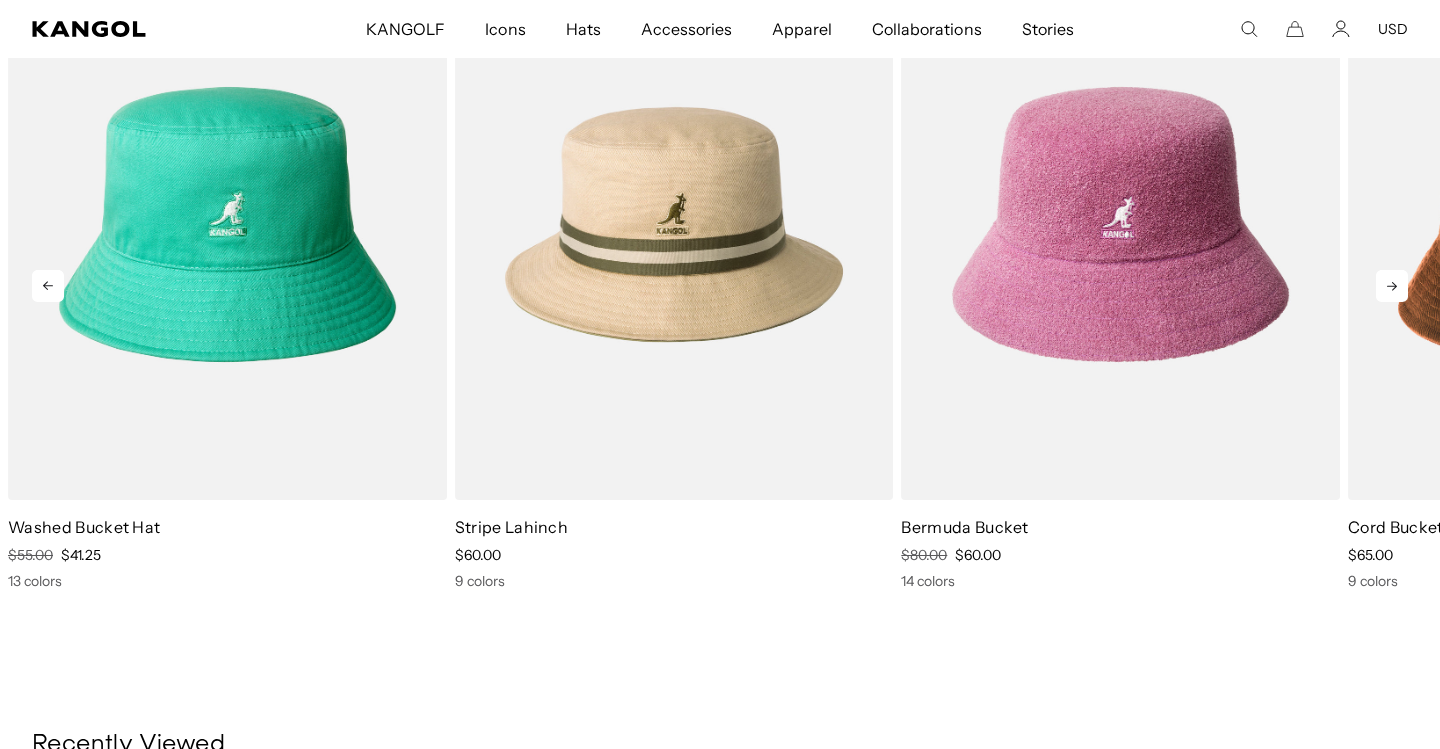 scroll, scrollTop: 0, scrollLeft: 412, axis: horizontal 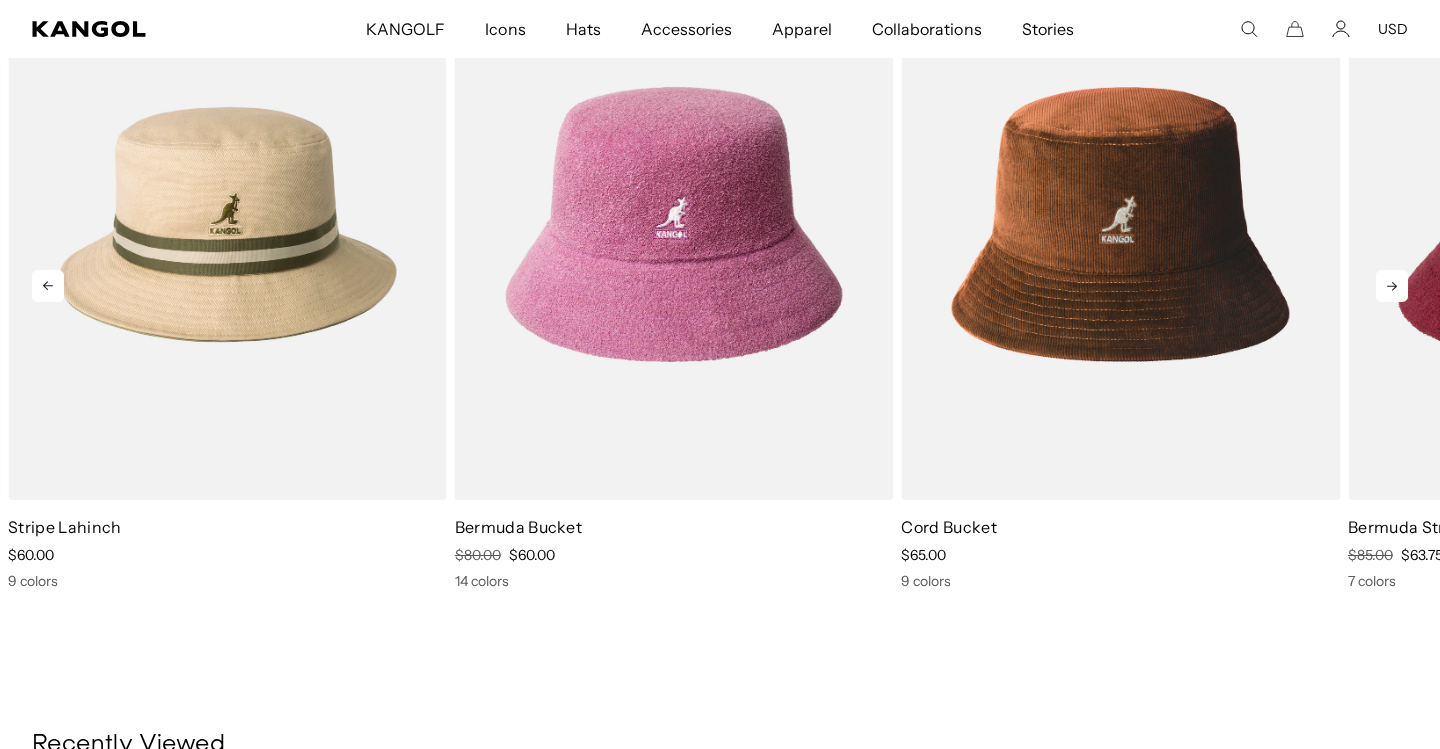 click 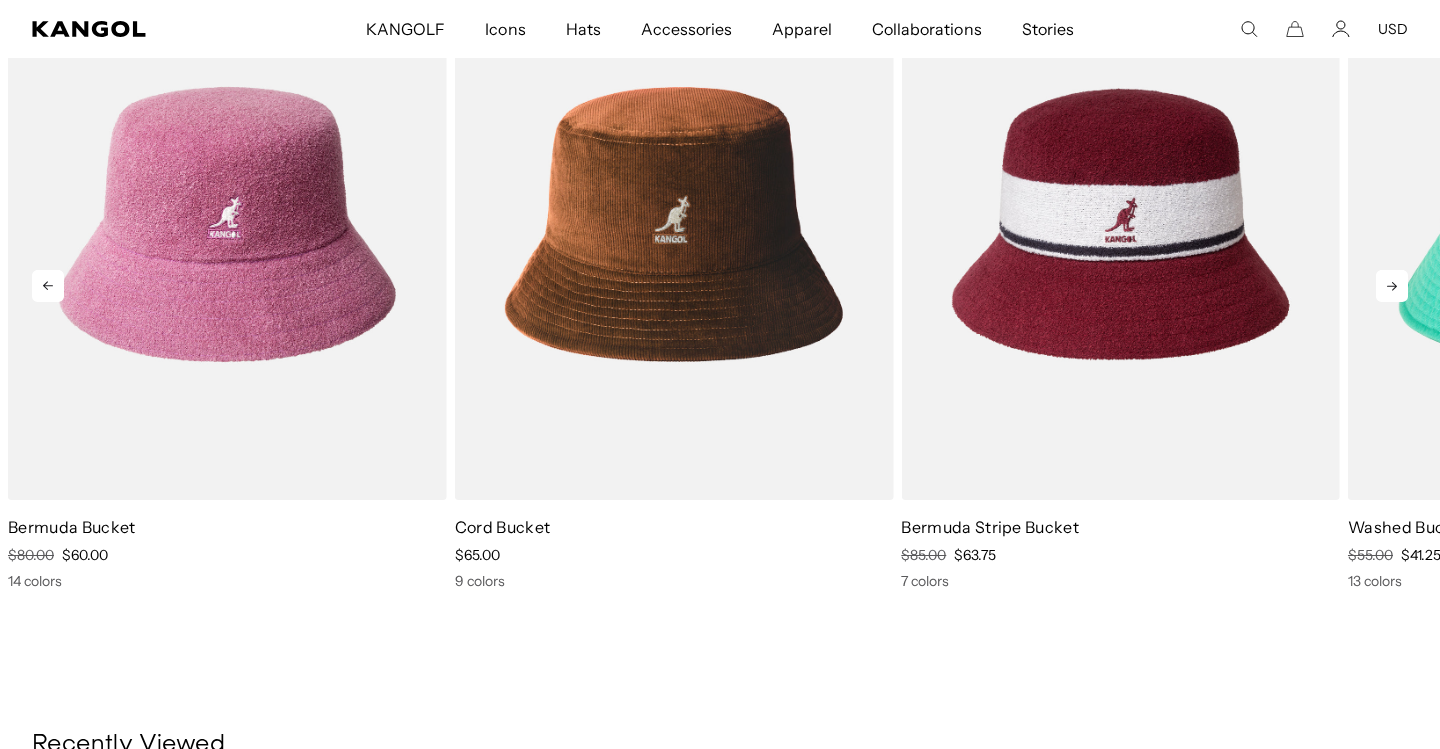 click 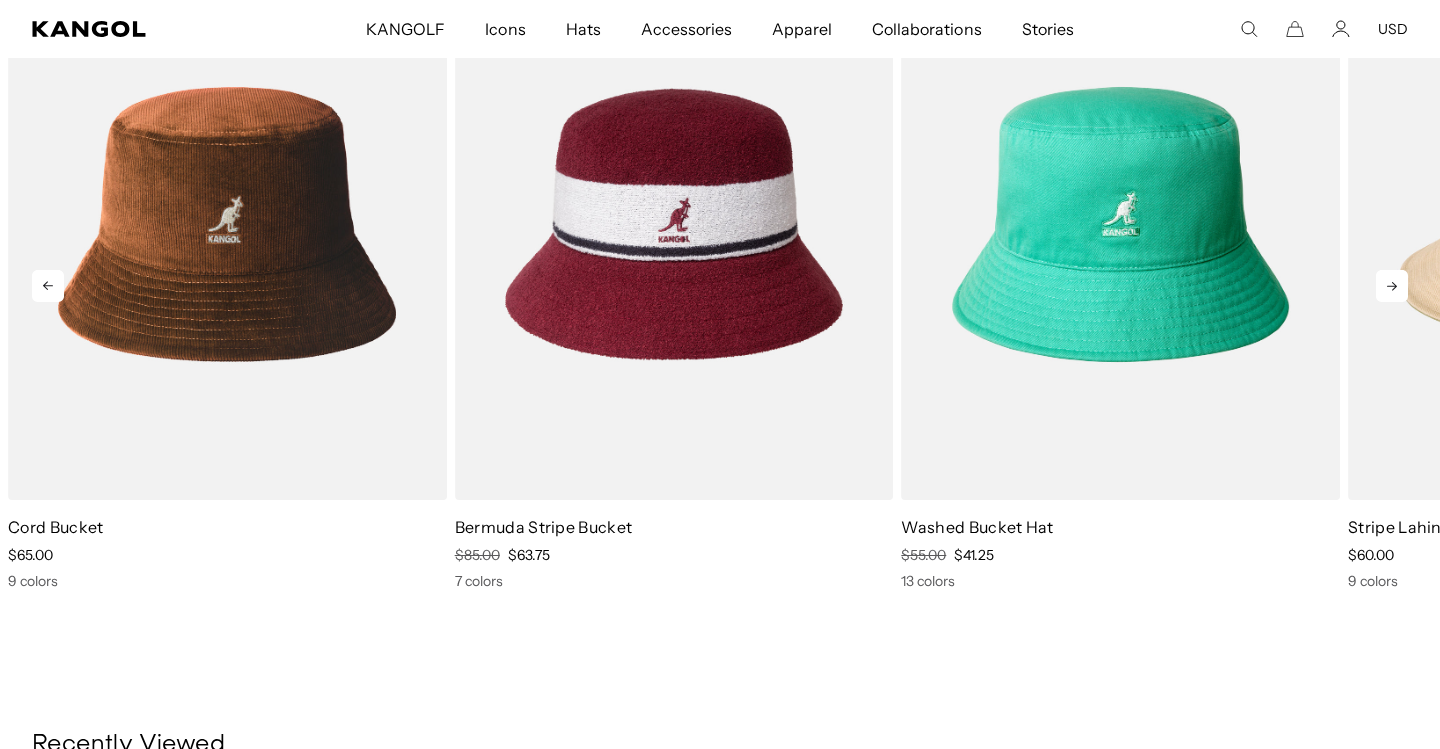 scroll, scrollTop: 0, scrollLeft: 0, axis: both 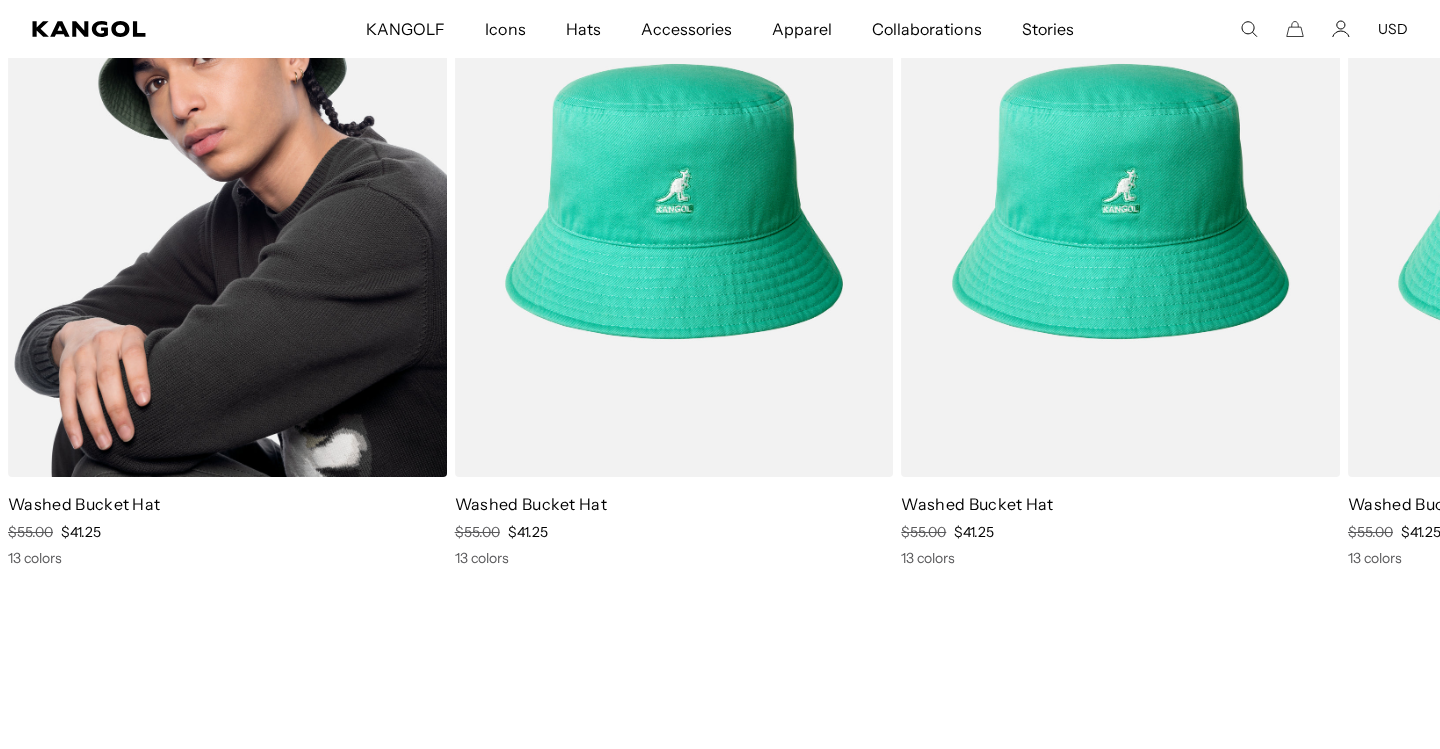 click at bounding box center (227, 201) 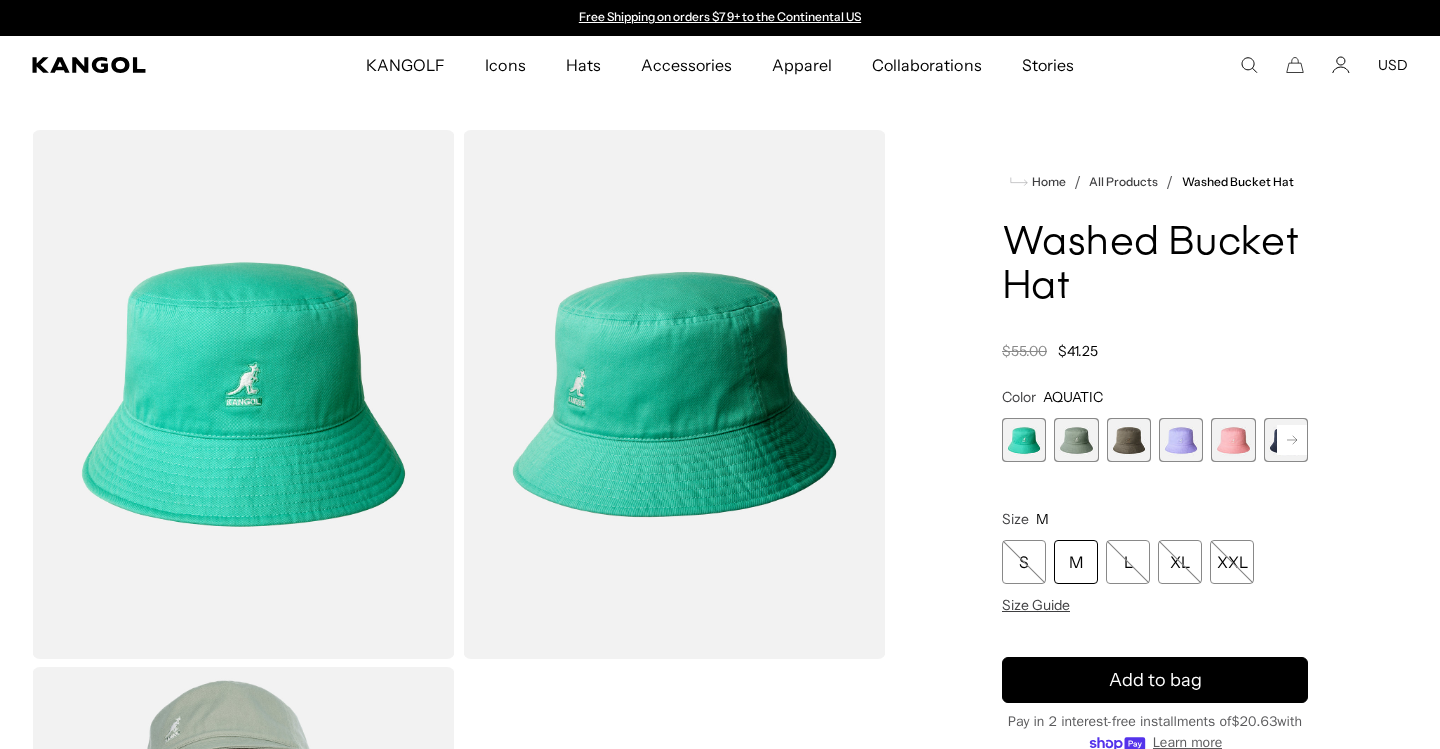 scroll, scrollTop: 58, scrollLeft: 0, axis: vertical 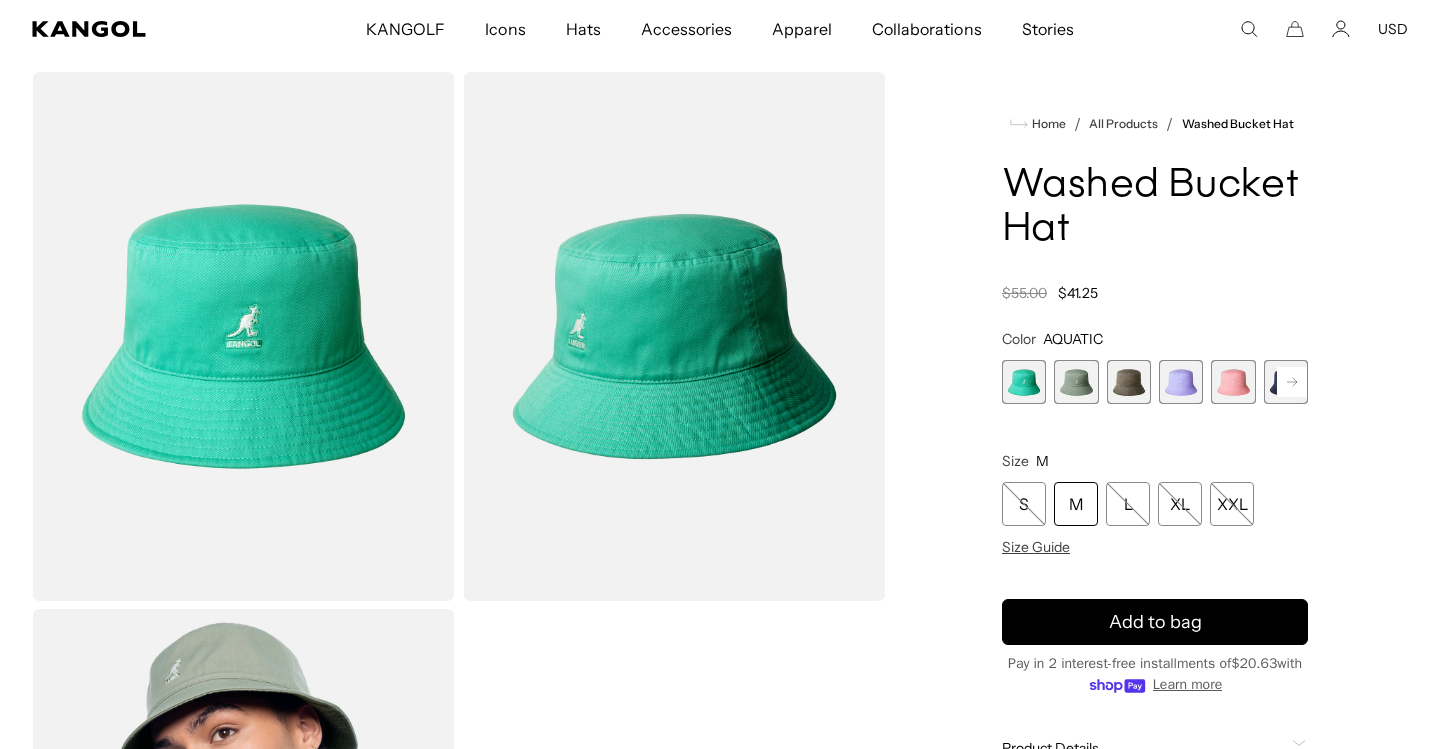 click on "M" at bounding box center (1076, 504) 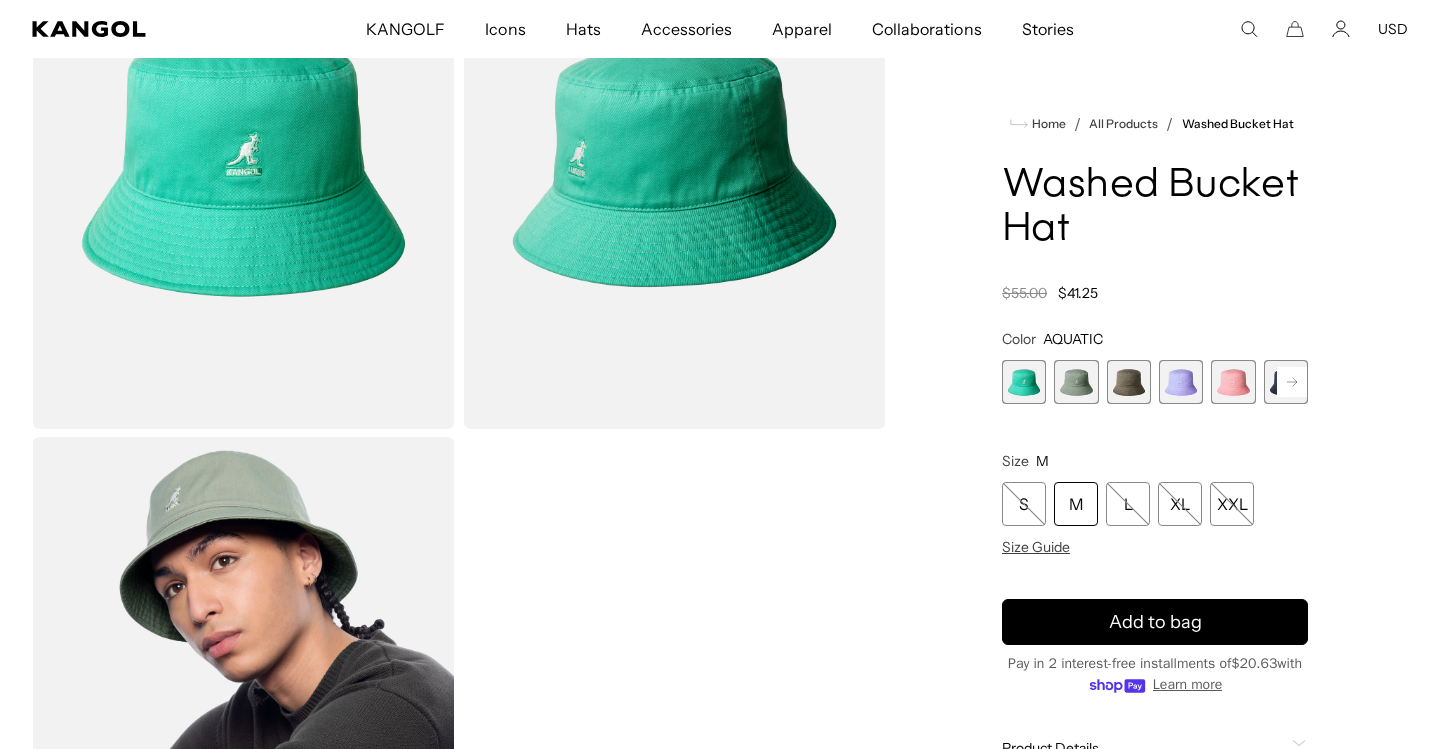 click at bounding box center (1129, 382) 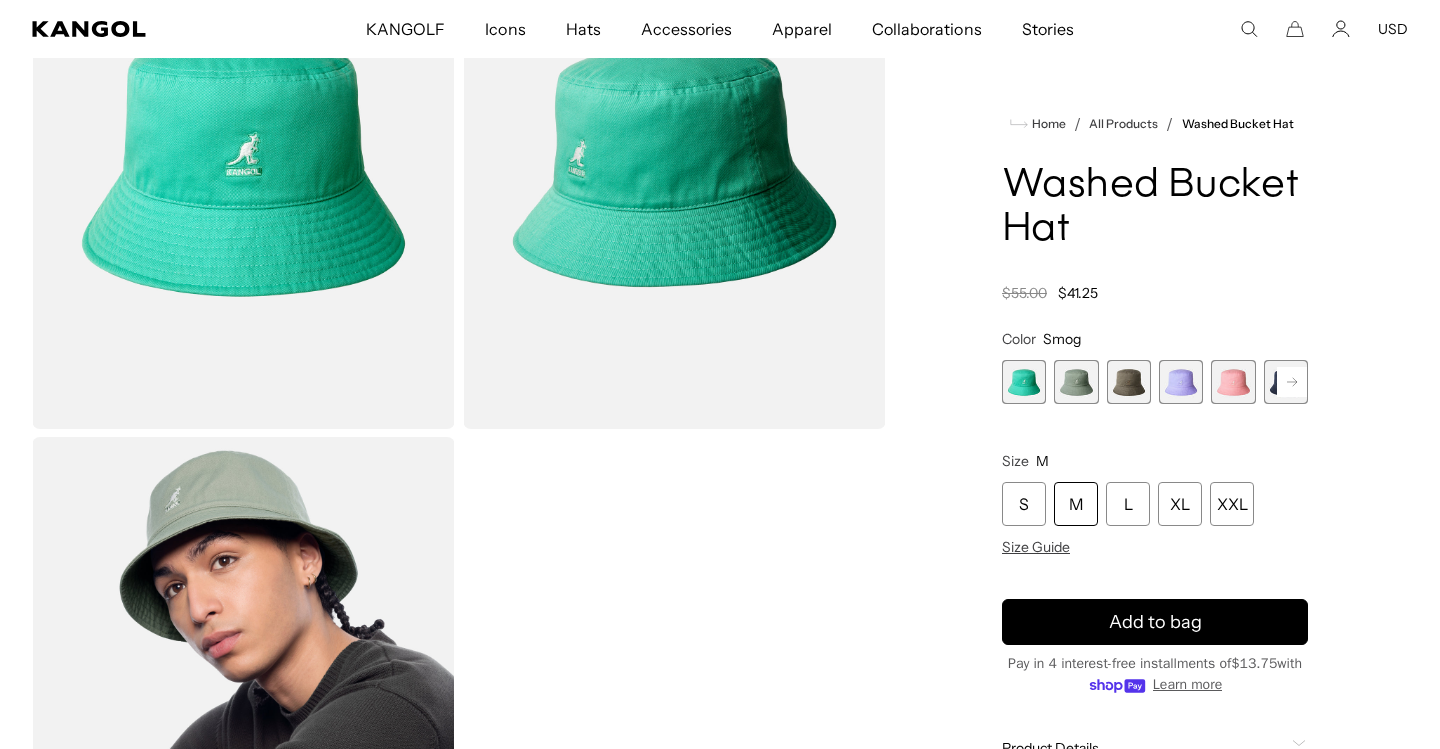 scroll, scrollTop: 0, scrollLeft: 412, axis: horizontal 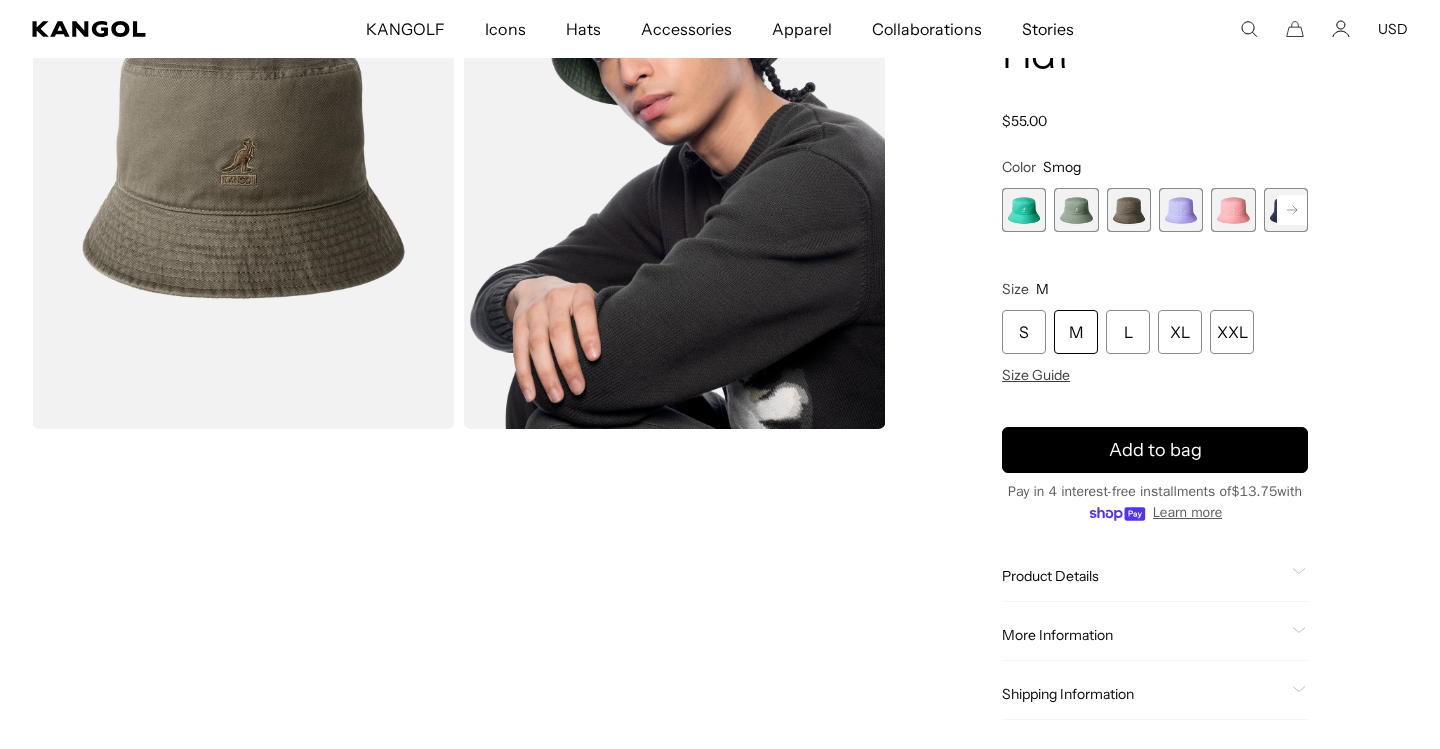 click 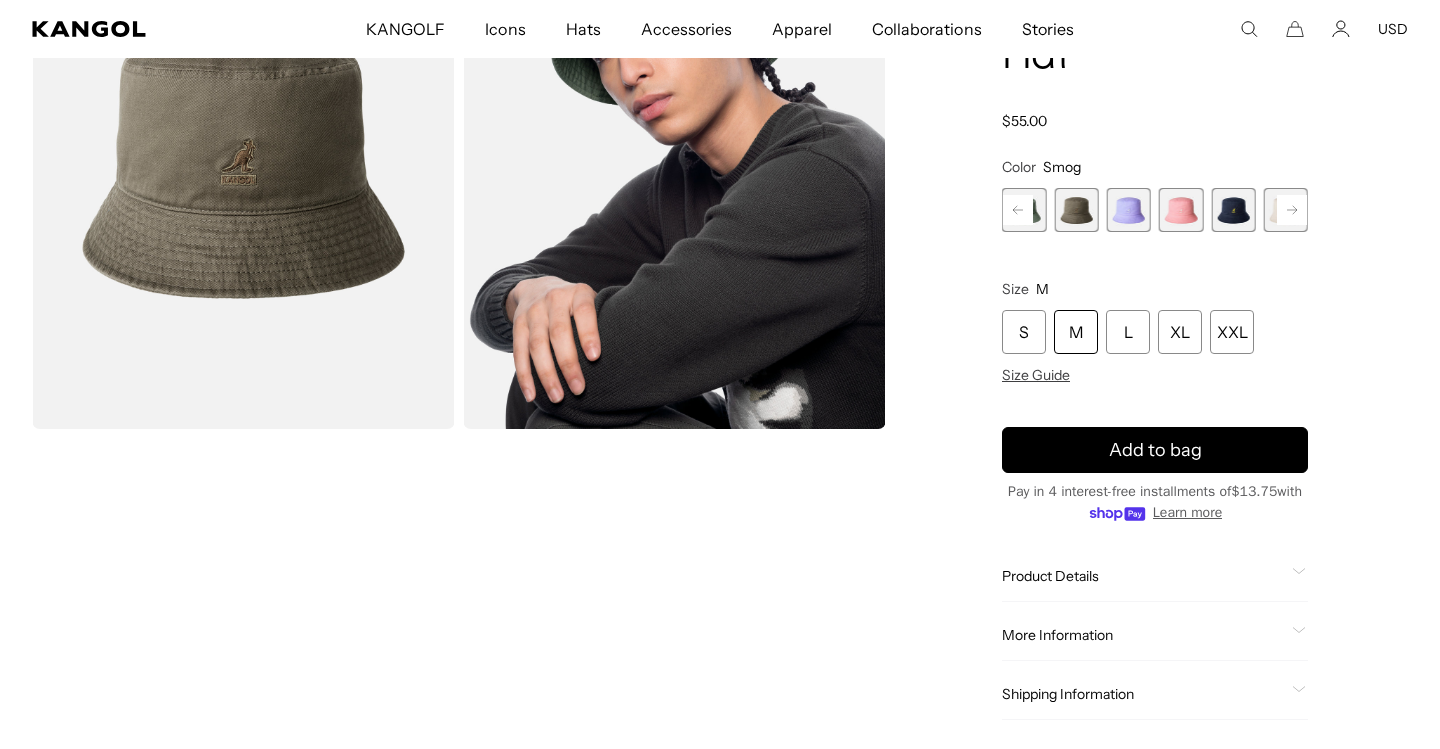 click at bounding box center [1233, 210] 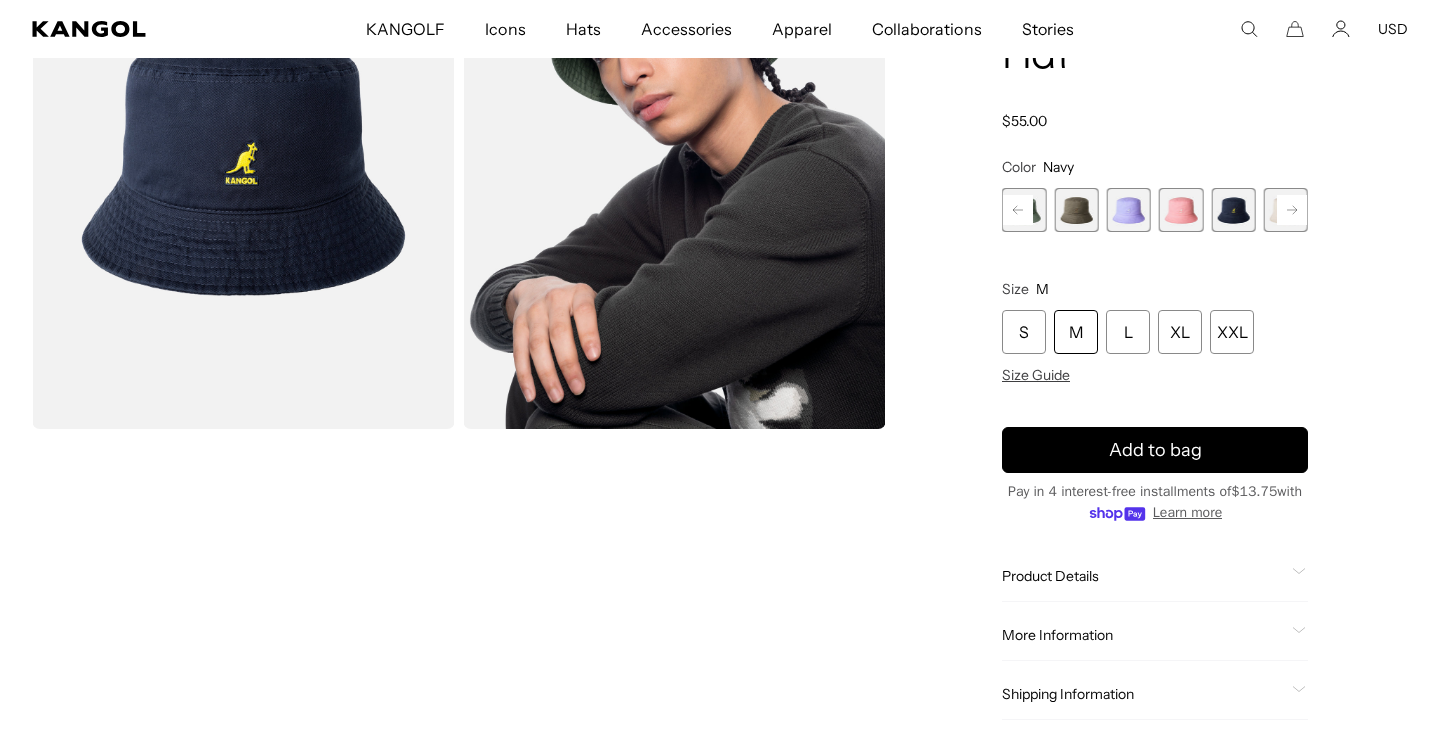 scroll, scrollTop: 0, scrollLeft: 0, axis: both 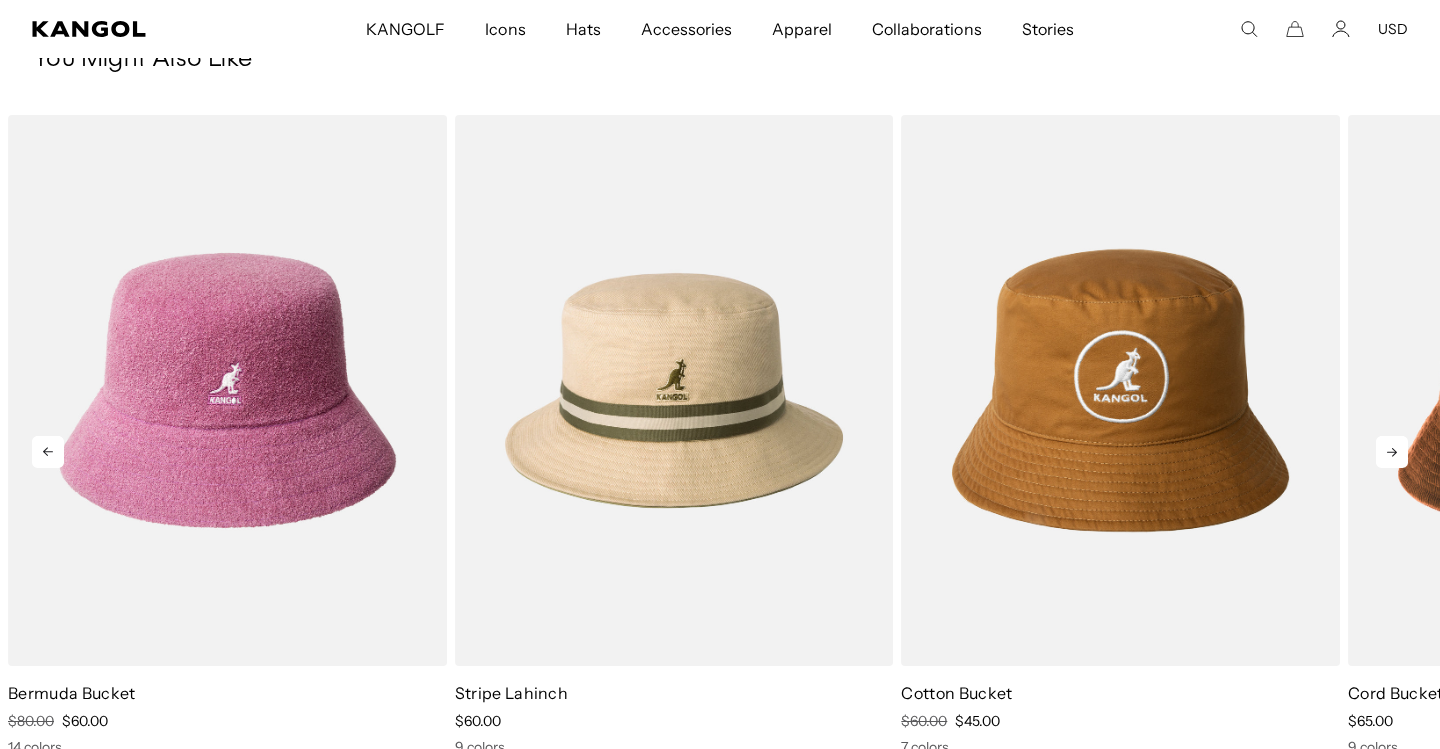 click 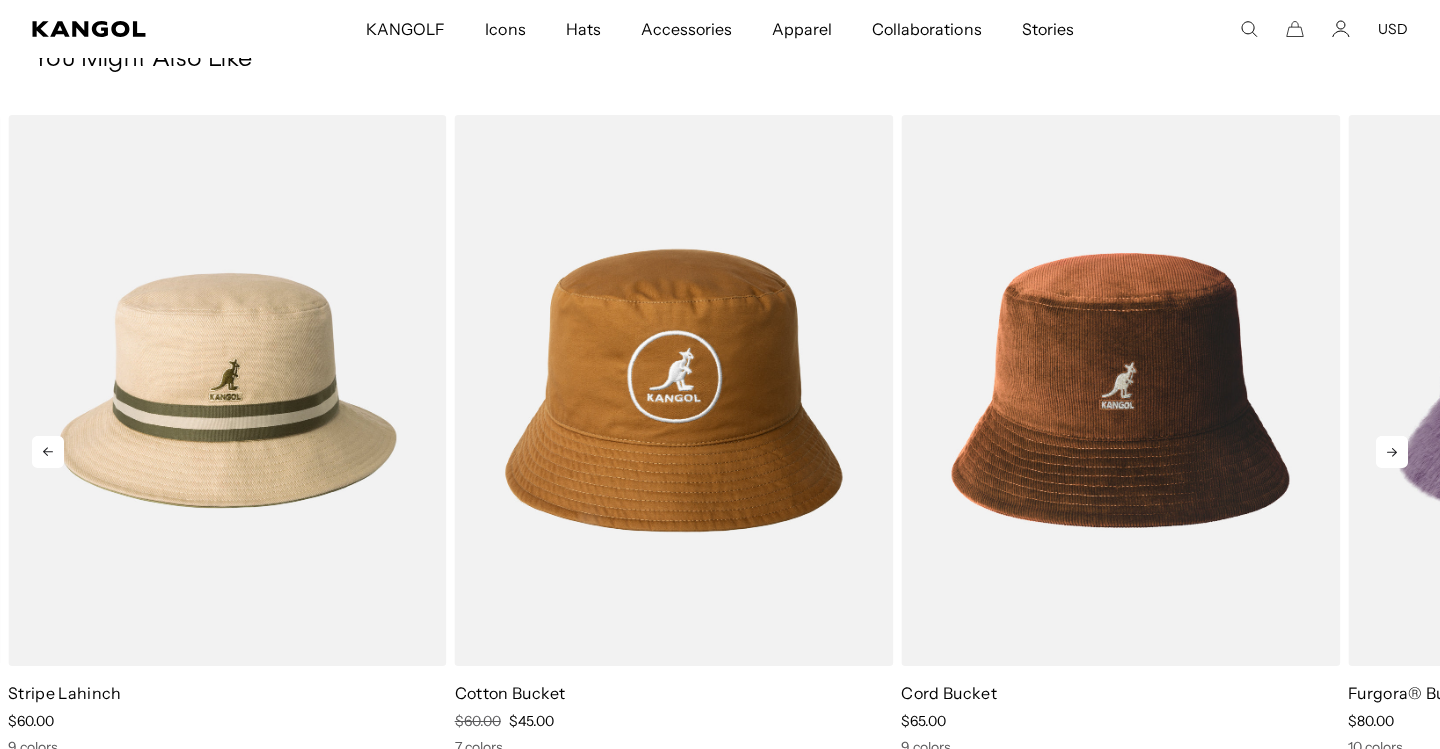 scroll, scrollTop: 0, scrollLeft: 0, axis: both 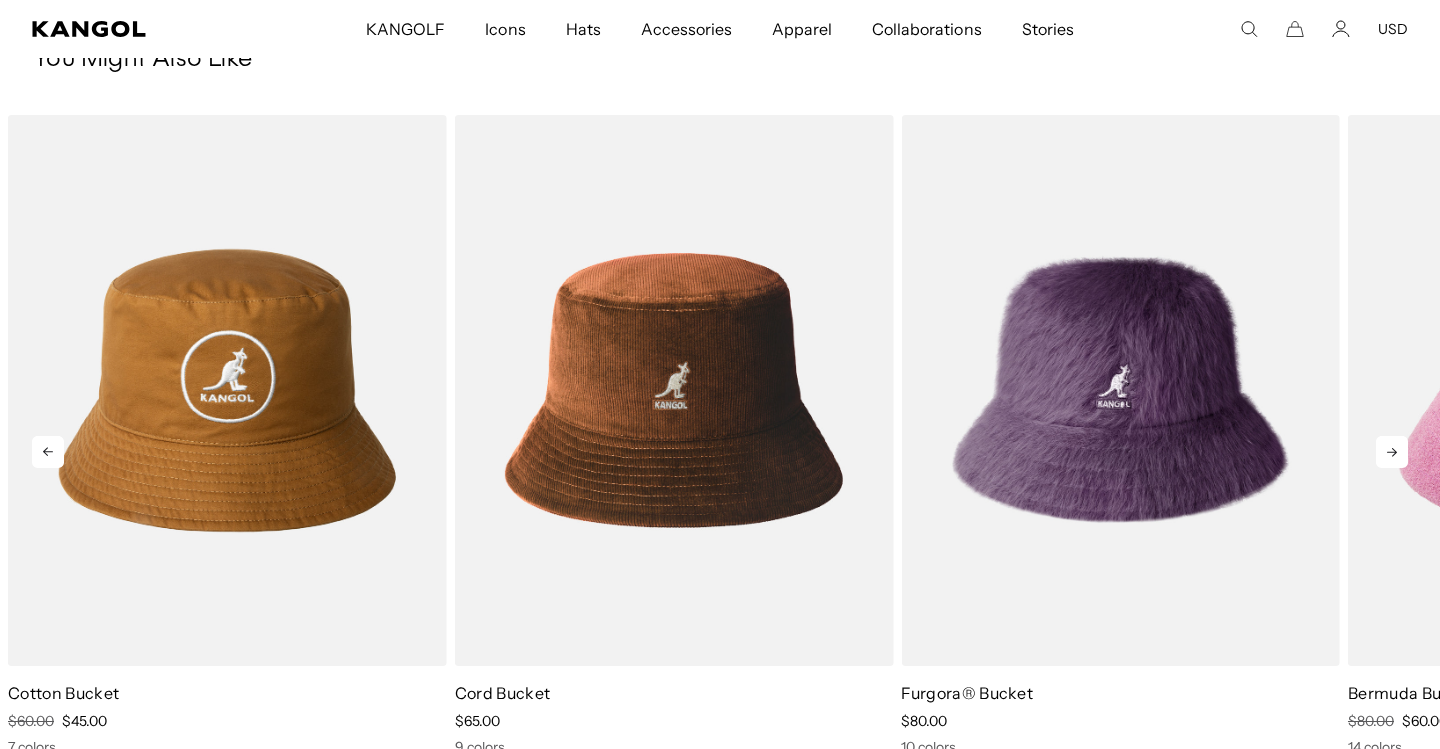 click 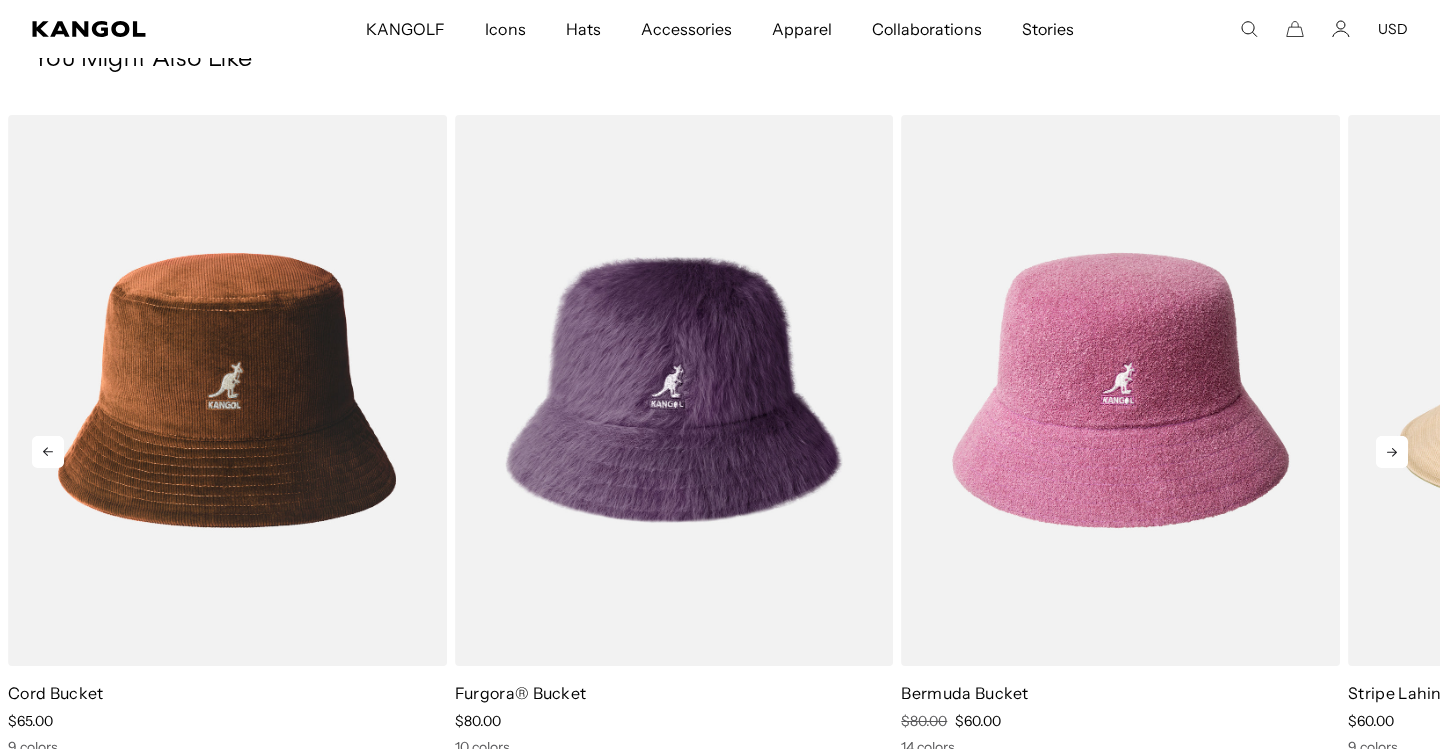 scroll, scrollTop: 0, scrollLeft: 412, axis: horizontal 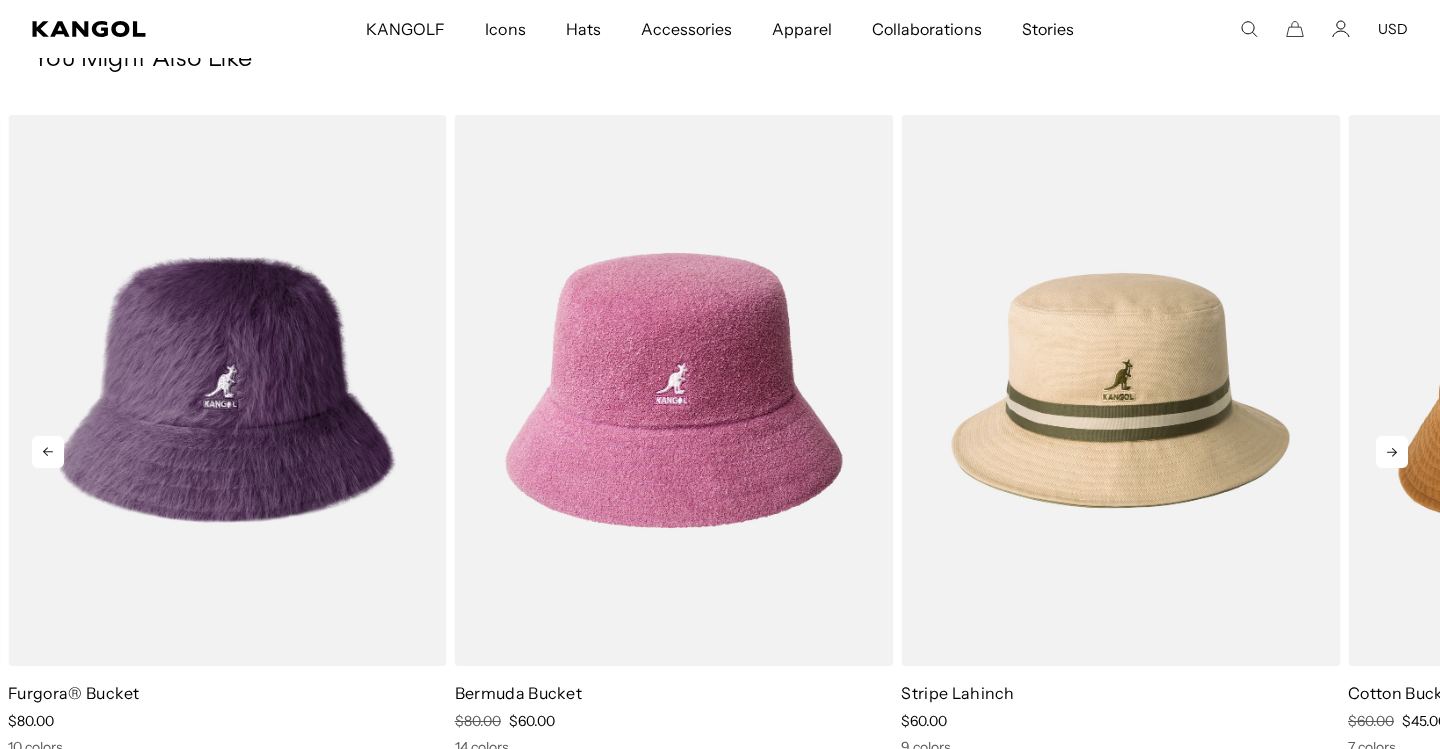 click 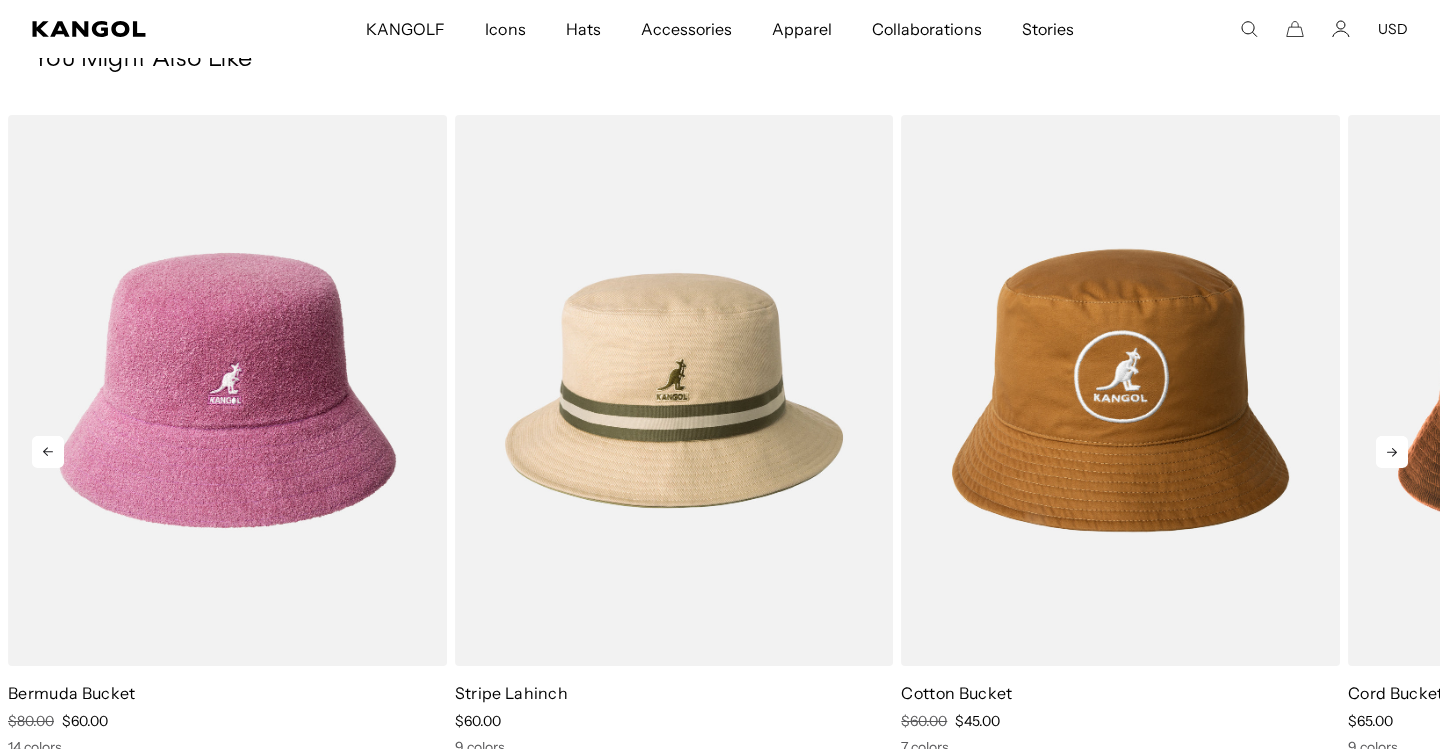 scroll, scrollTop: 0, scrollLeft: 0, axis: both 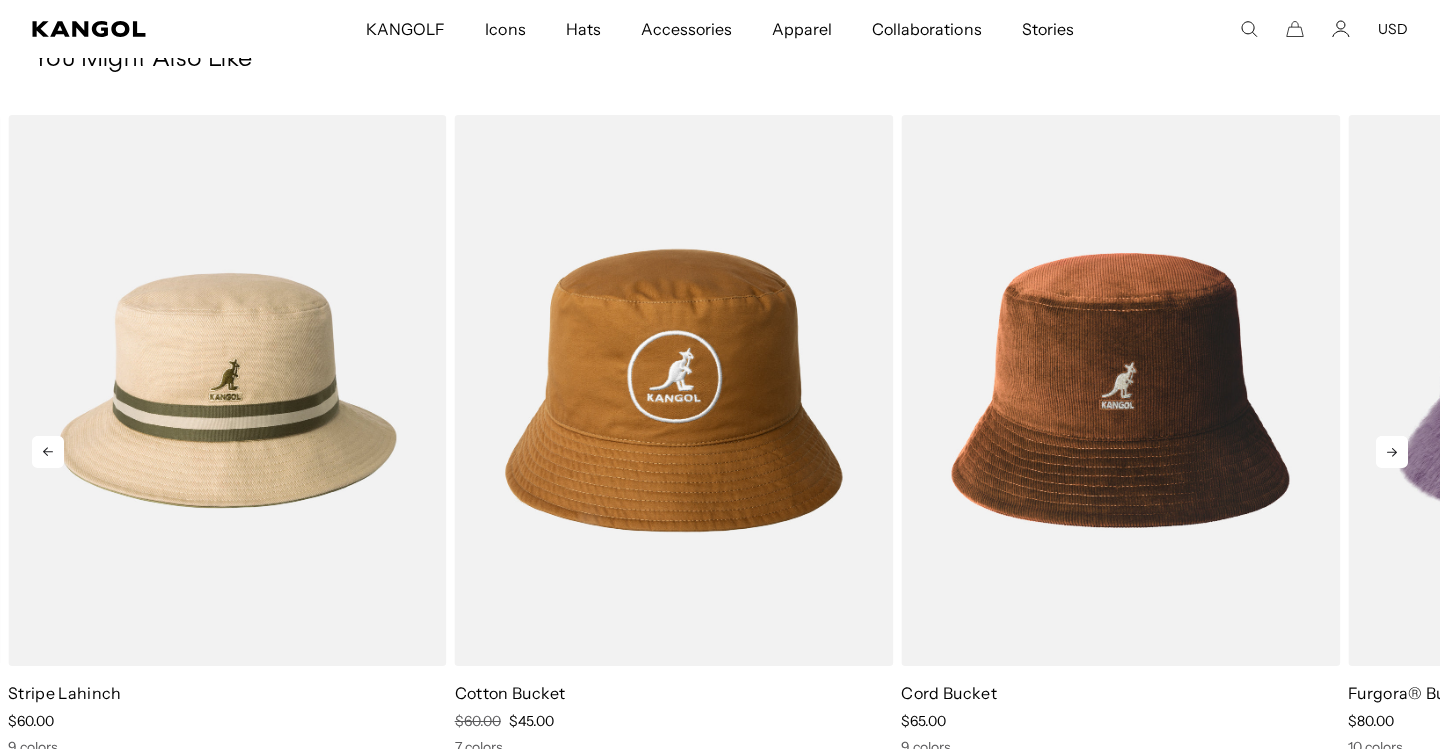 click 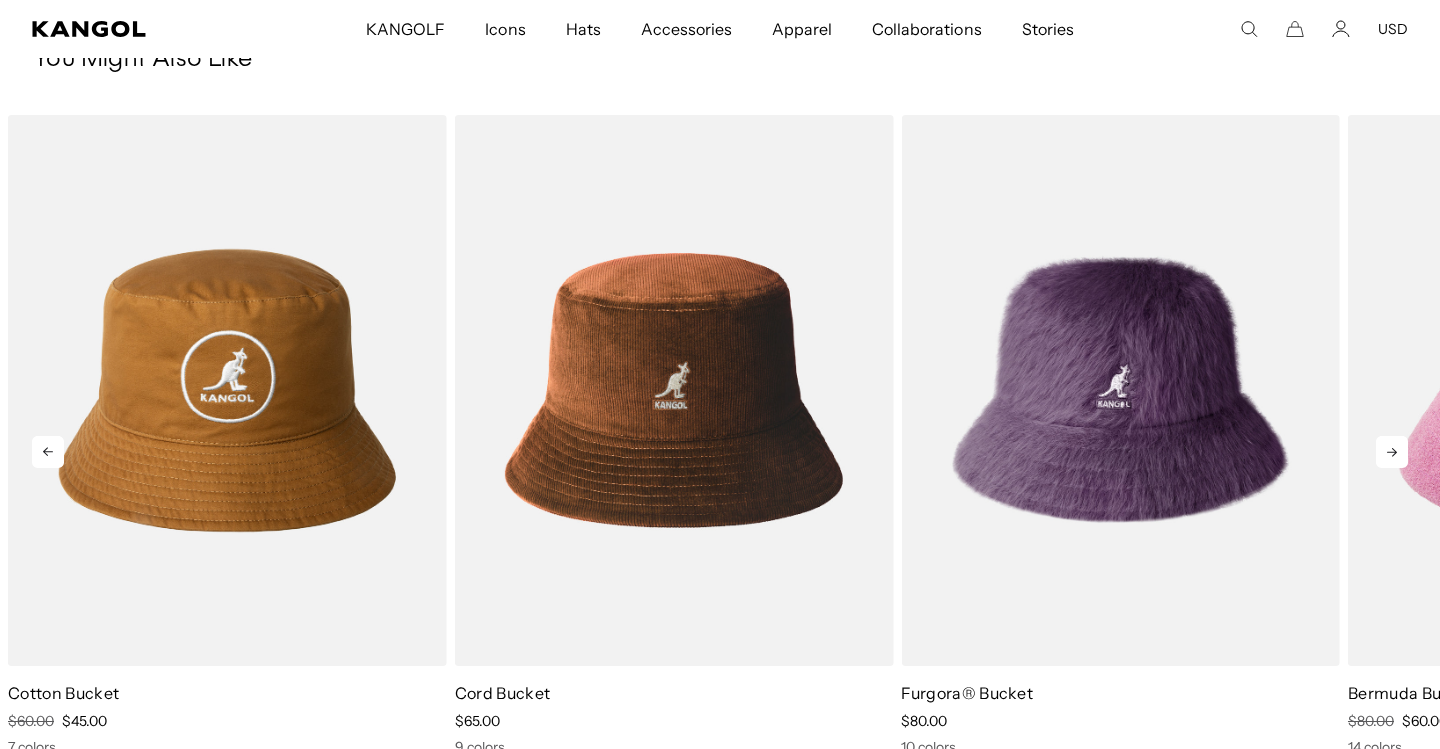 scroll, scrollTop: 0, scrollLeft: 412, axis: horizontal 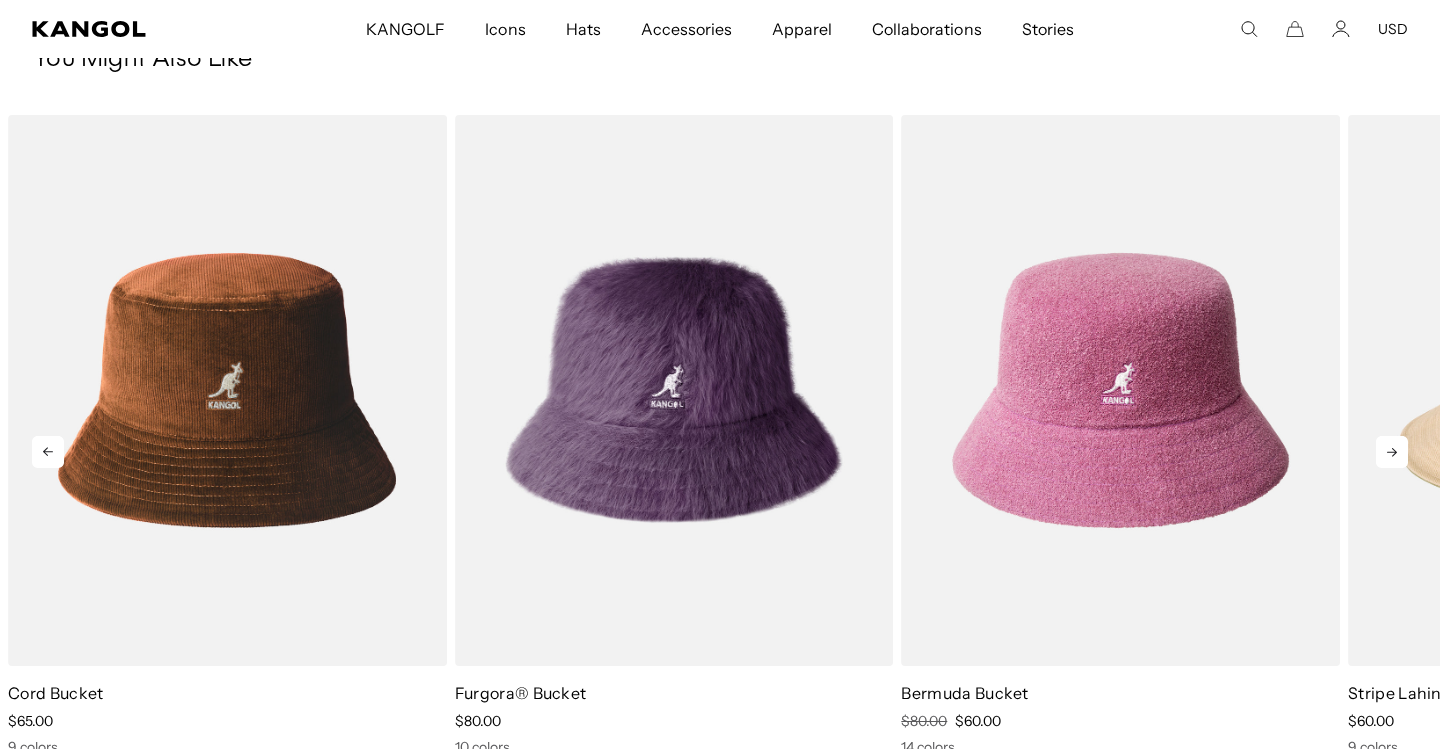 click 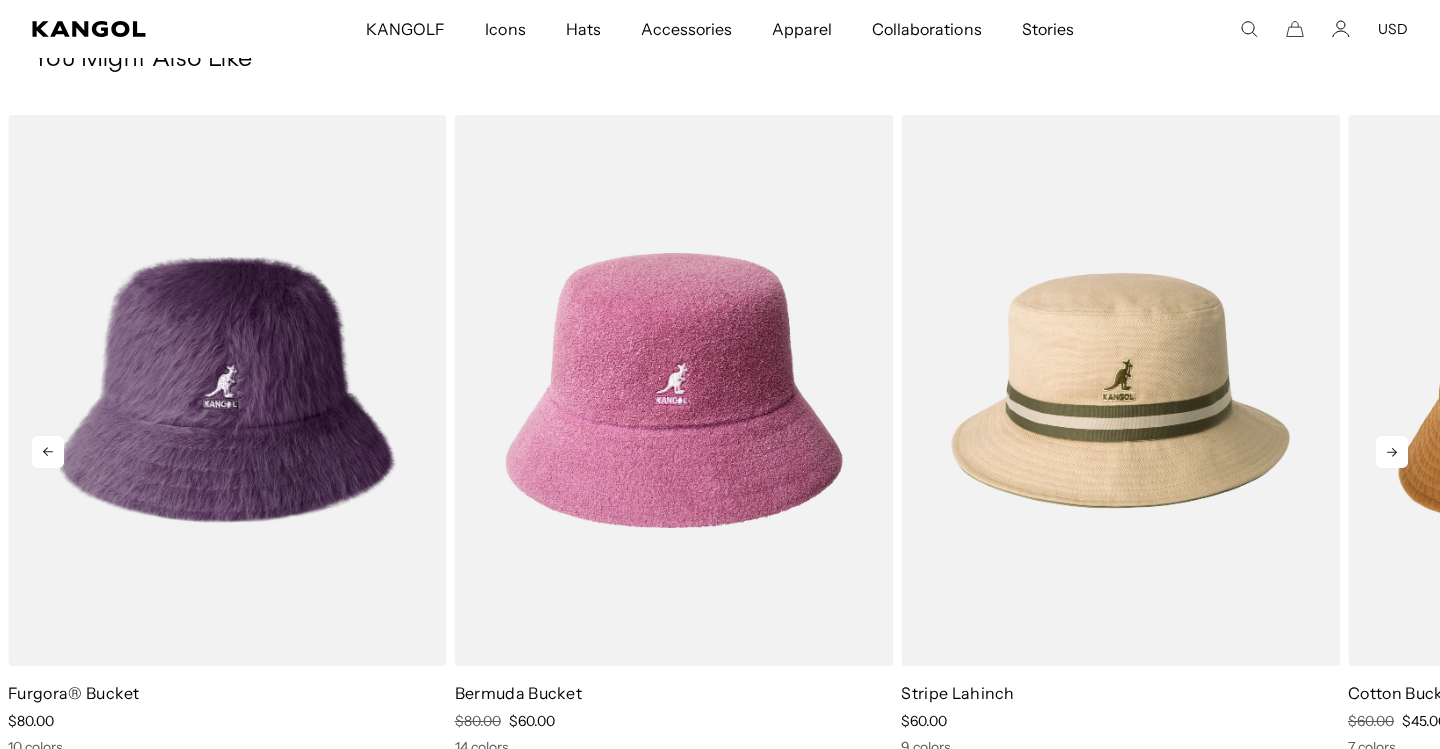 scroll, scrollTop: 0, scrollLeft: 0, axis: both 